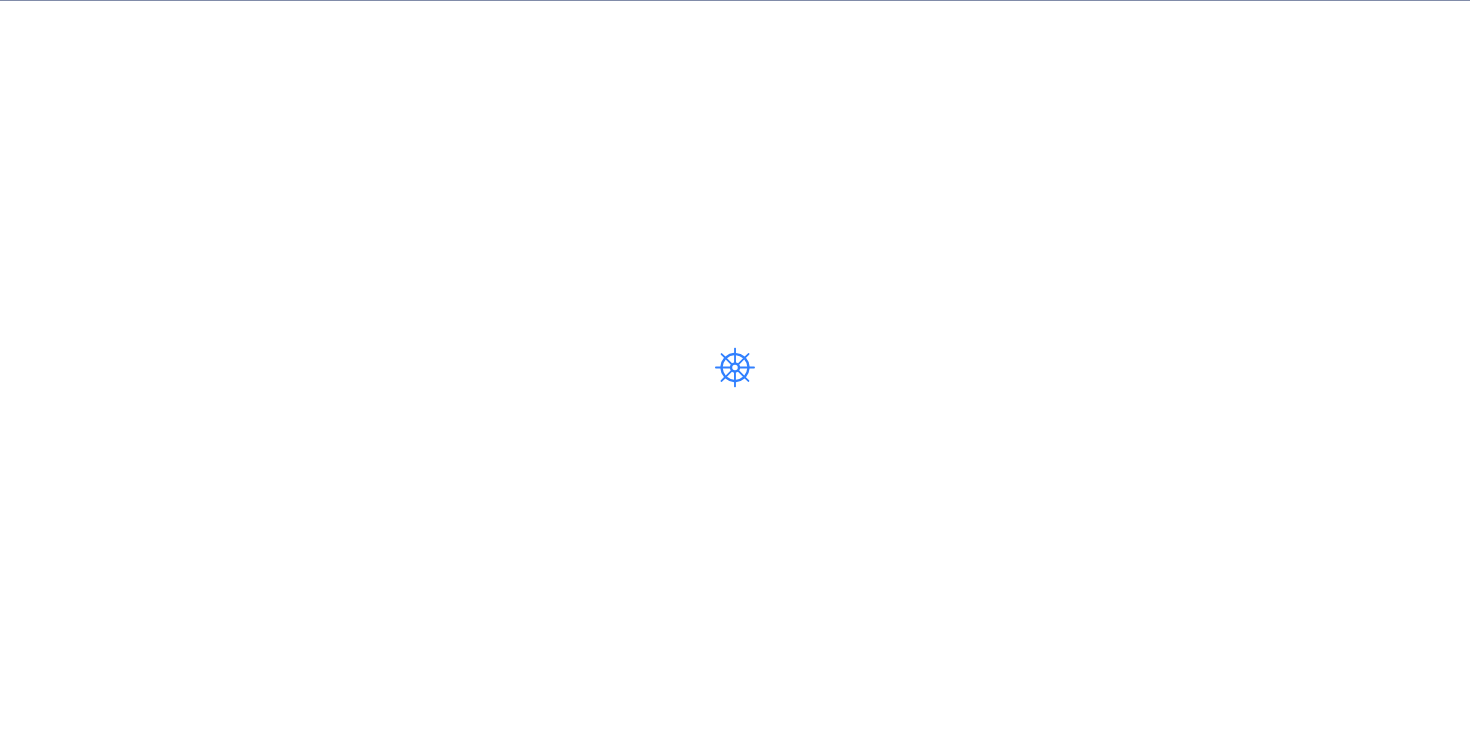 scroll, scrollTop: 0, scrollLeft: 0, axis: both 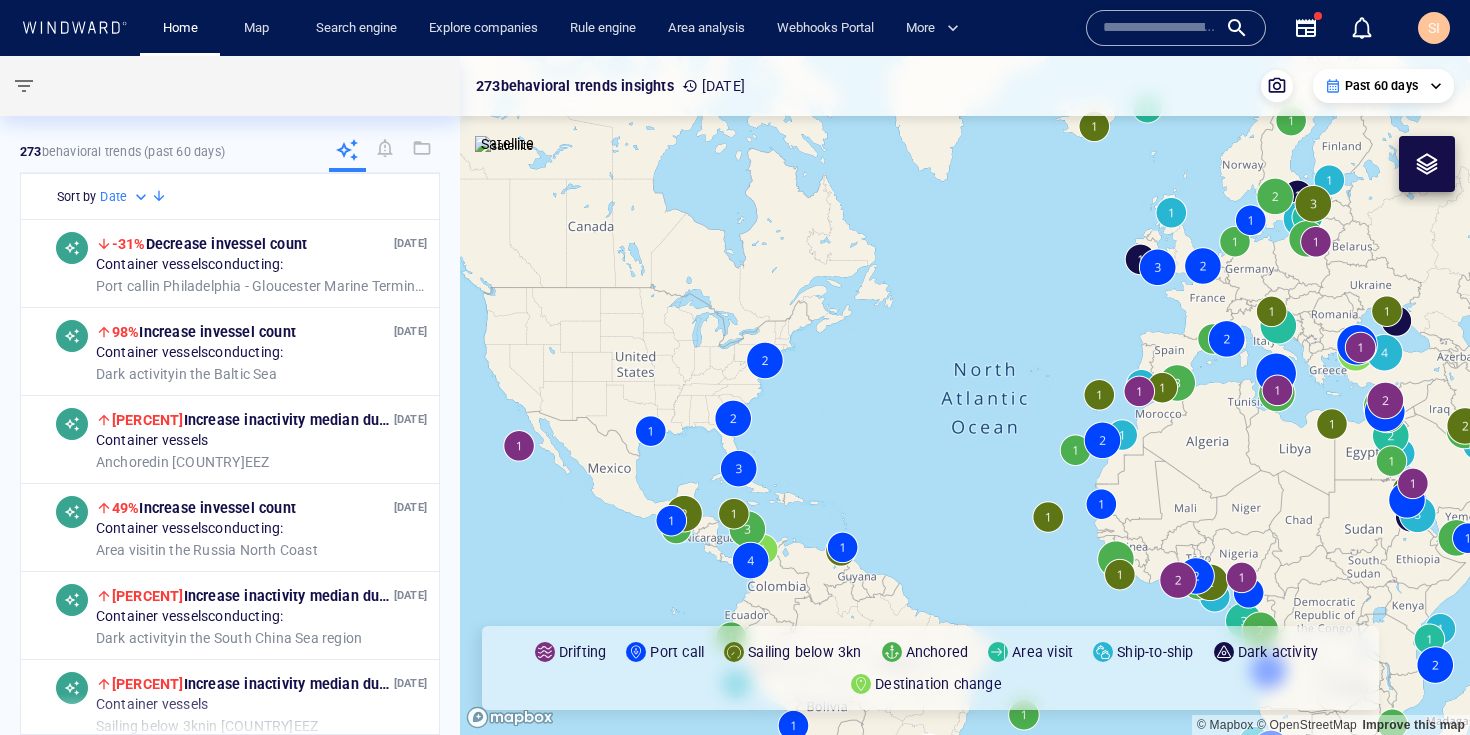 click at bounding box center [1160, 28] 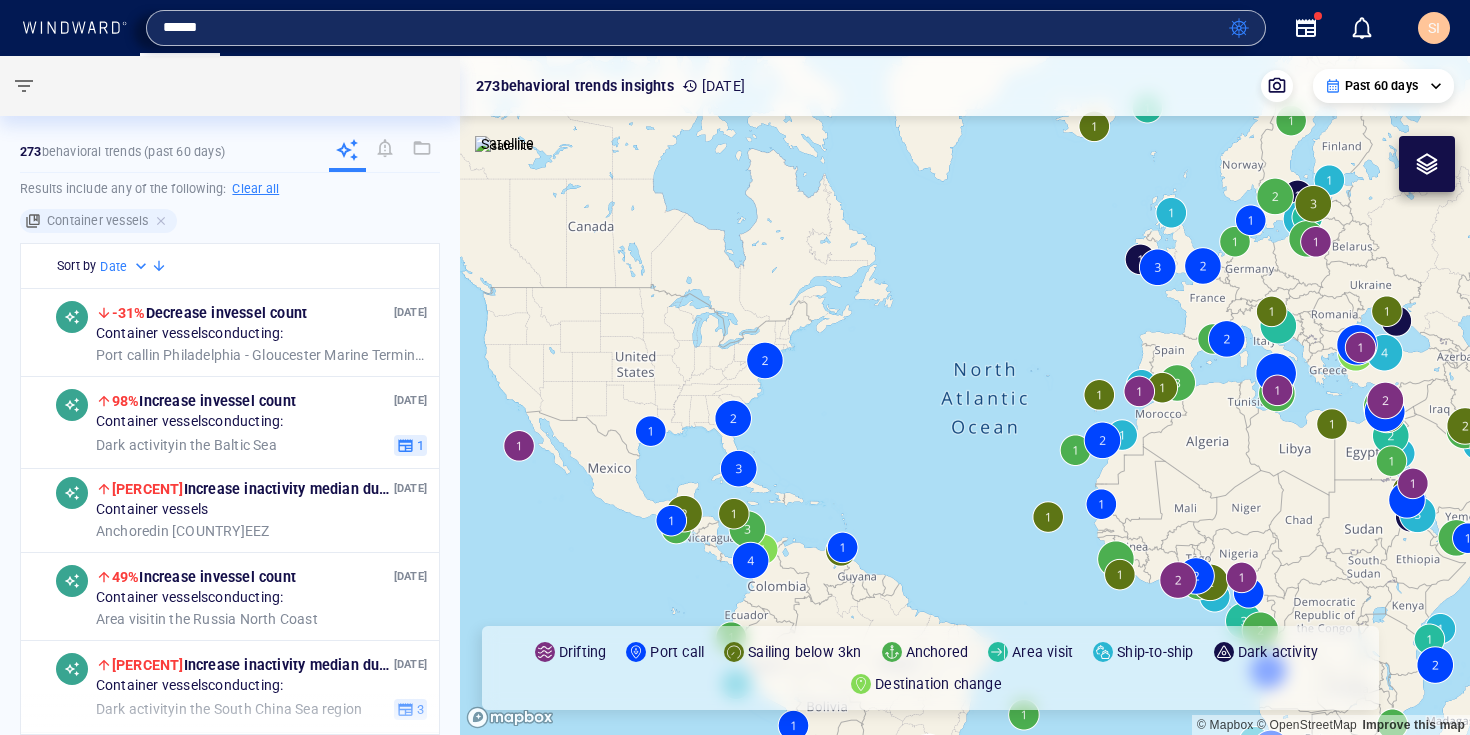 type on "******" 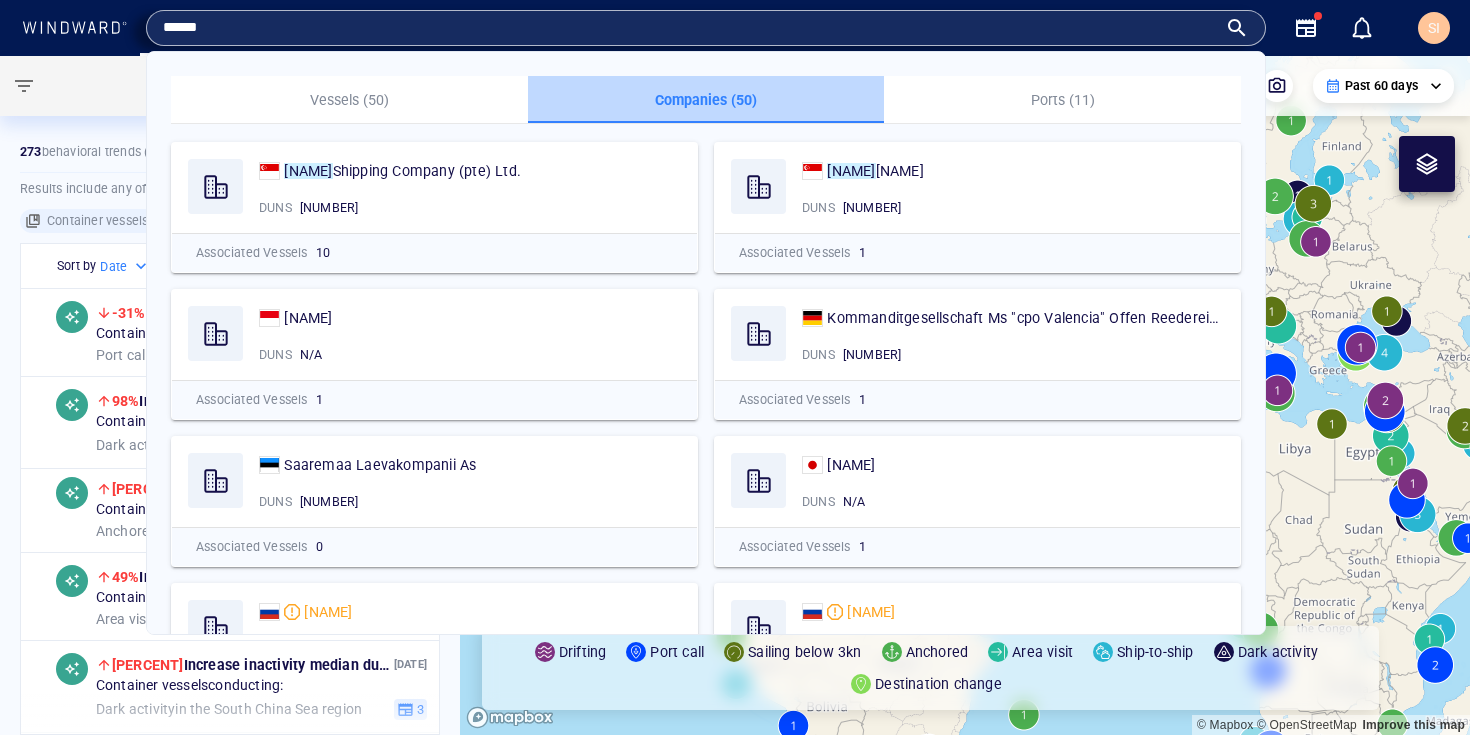 click on "Companies (50)" at bounding box center (706, 100) 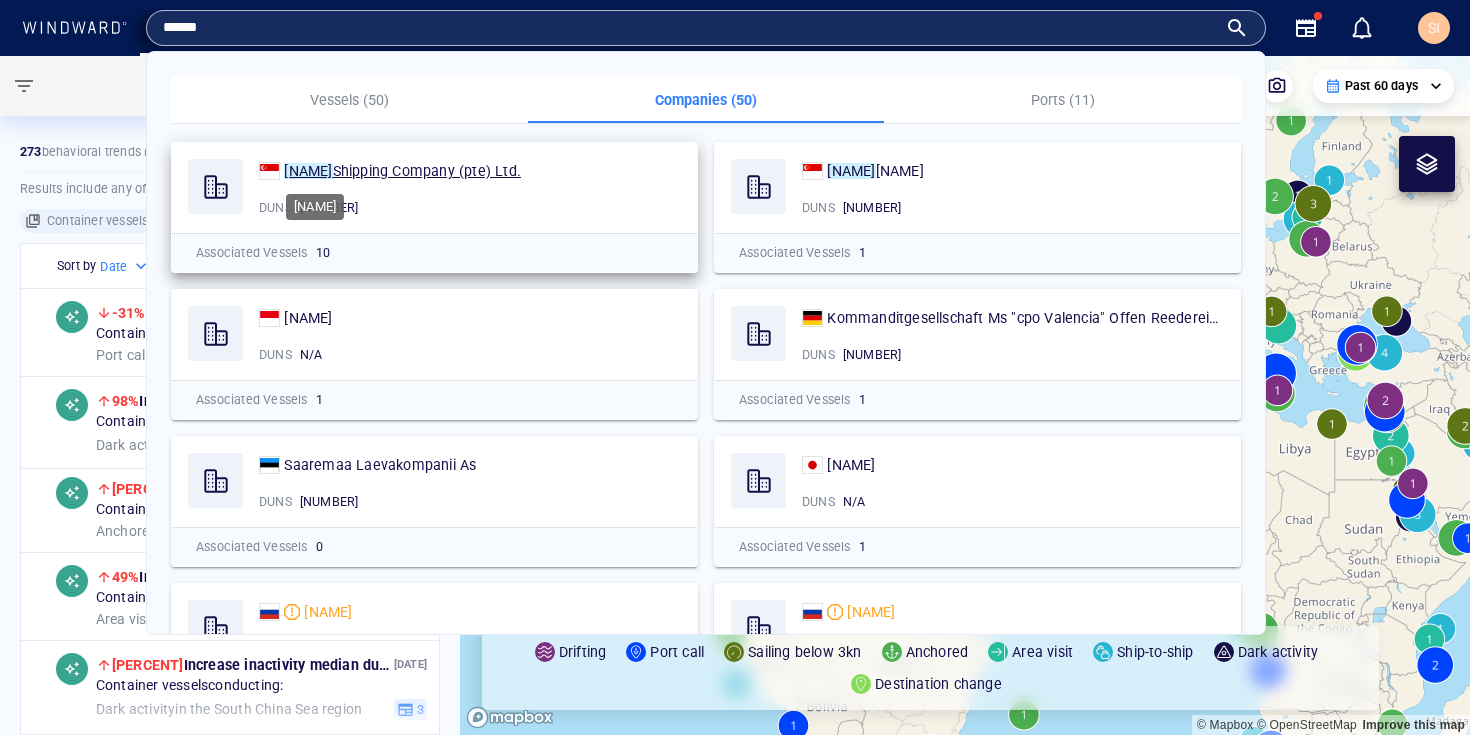 click on "Shipping Company (pte) Ltd." at bounding box center [427, 171] 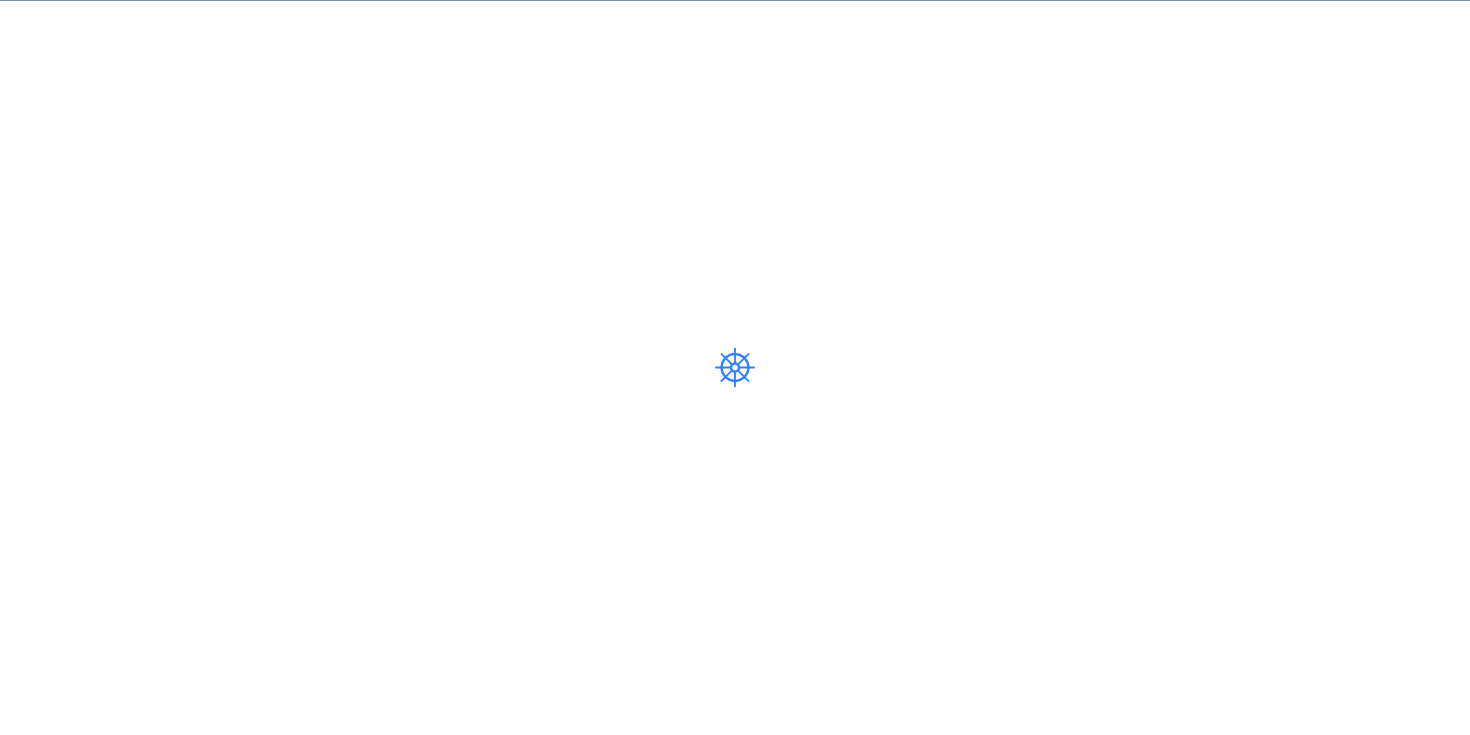 scroll, scrollTop: 0, scrollLeft: 0, axis: both 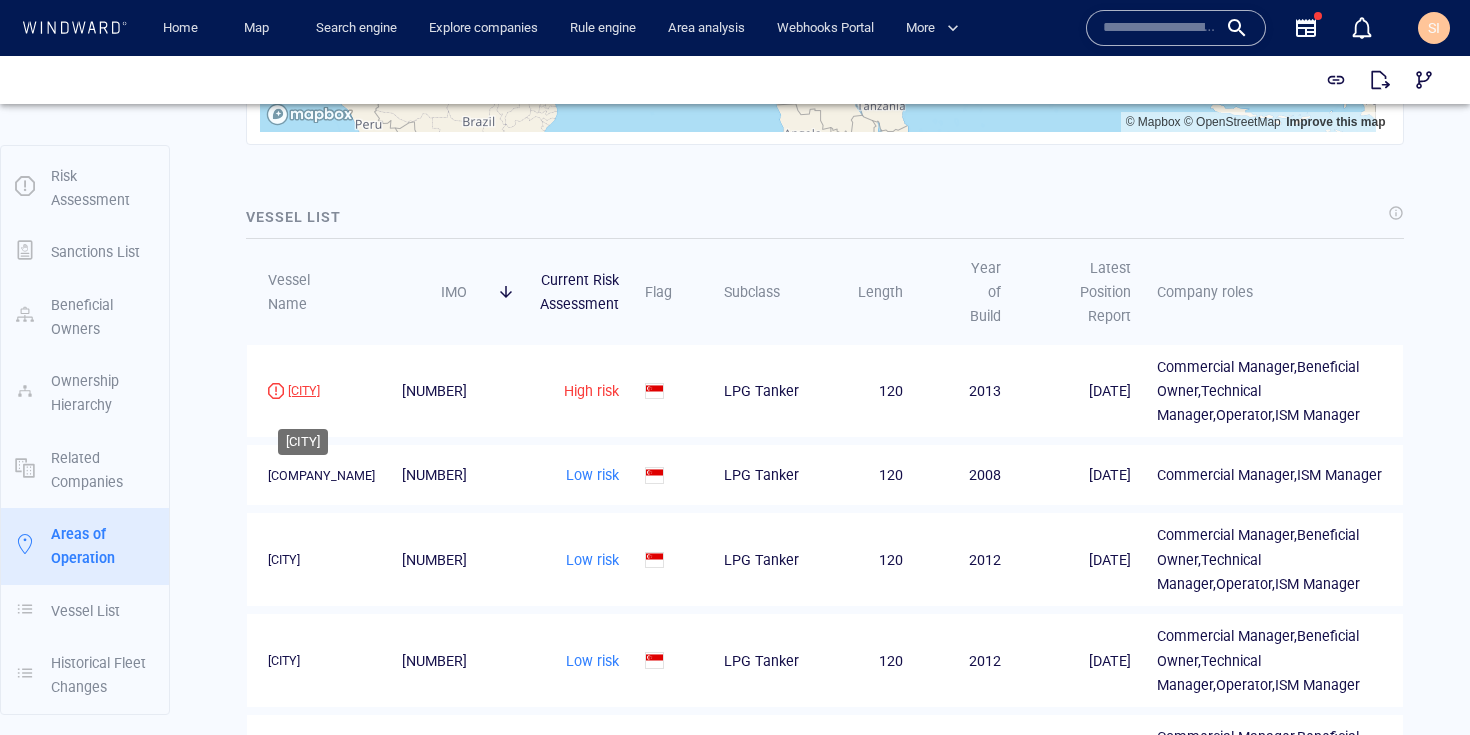 click on "[COMPANY]" at bounding box center [304, 391] 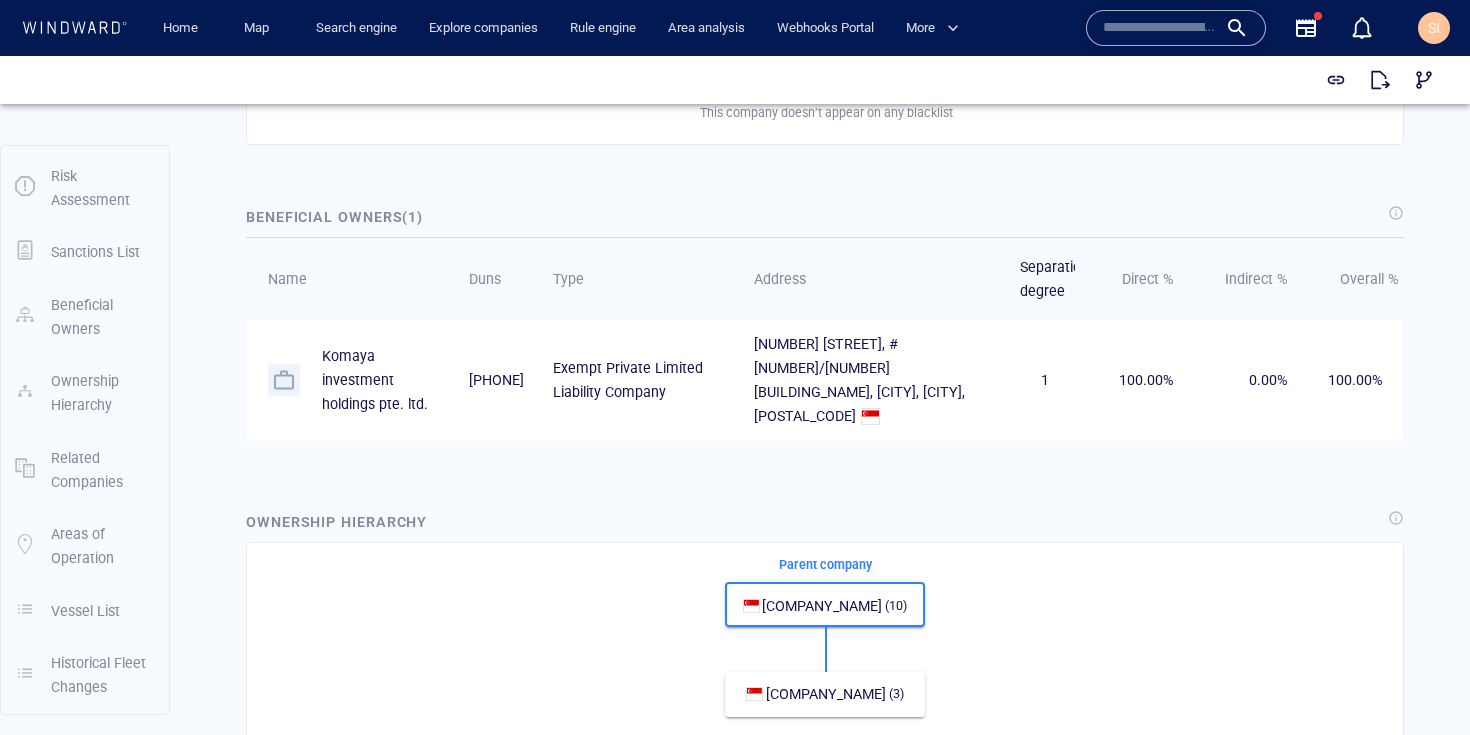 scroll, scrollTop: 164, scrollLeft: 0, axis: vertical 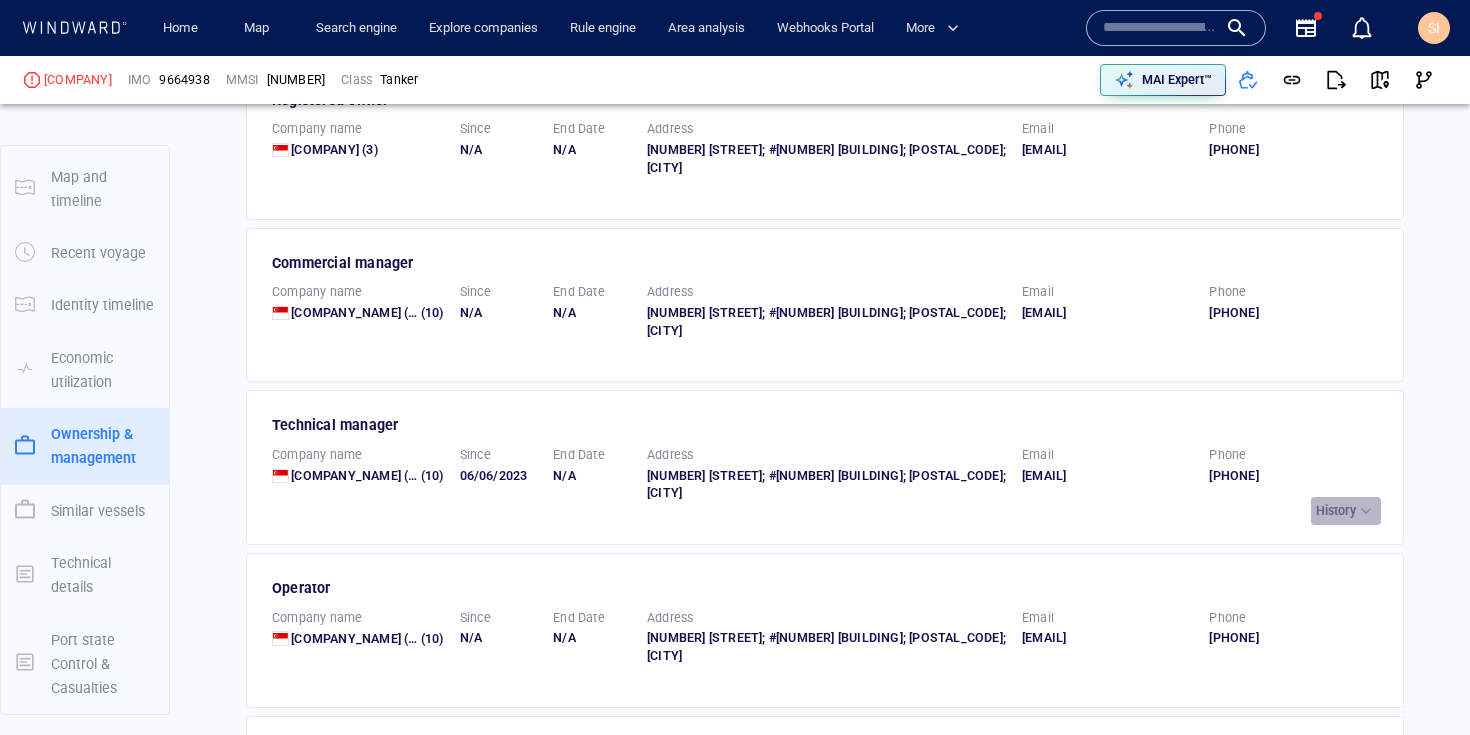 click at bounding box center (1366, 511) 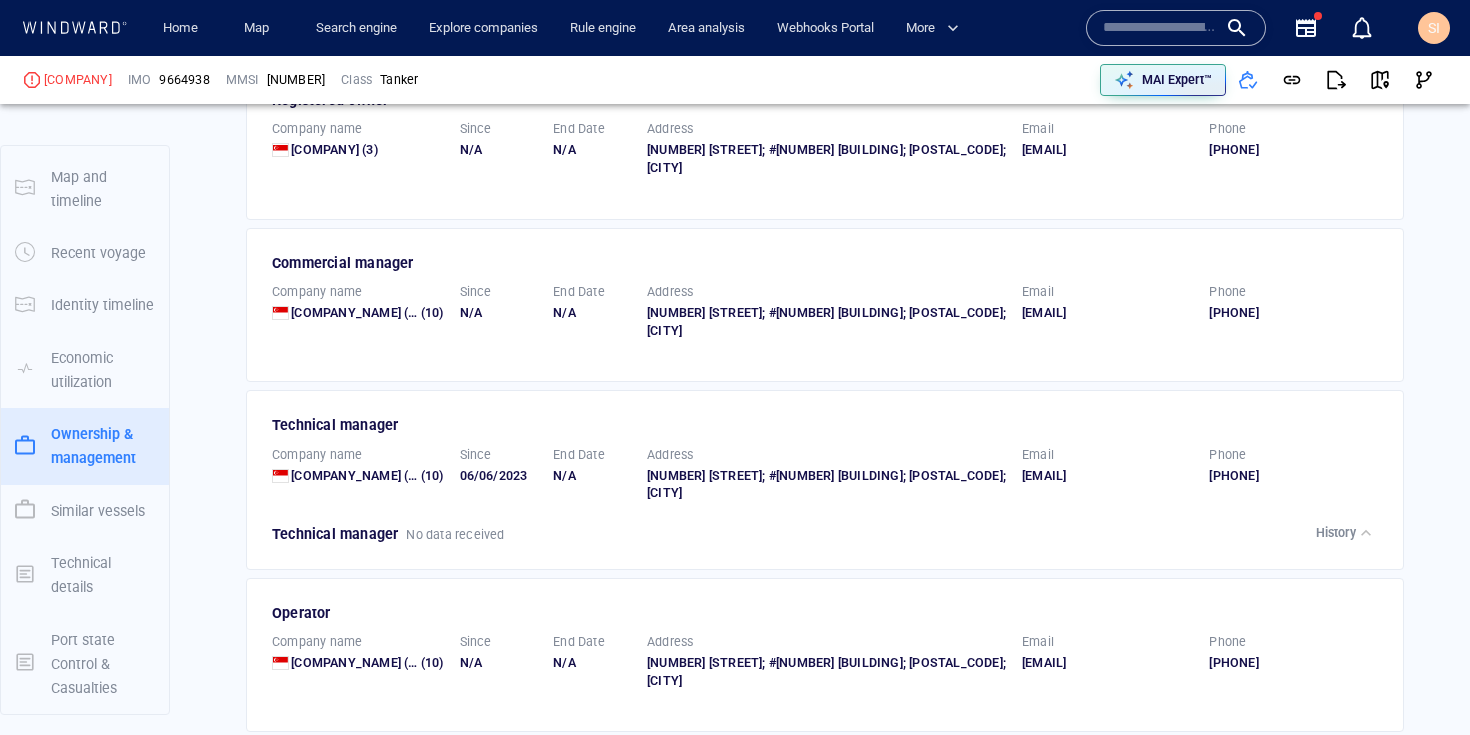 click on "History" at bounding box center [1336, 533] 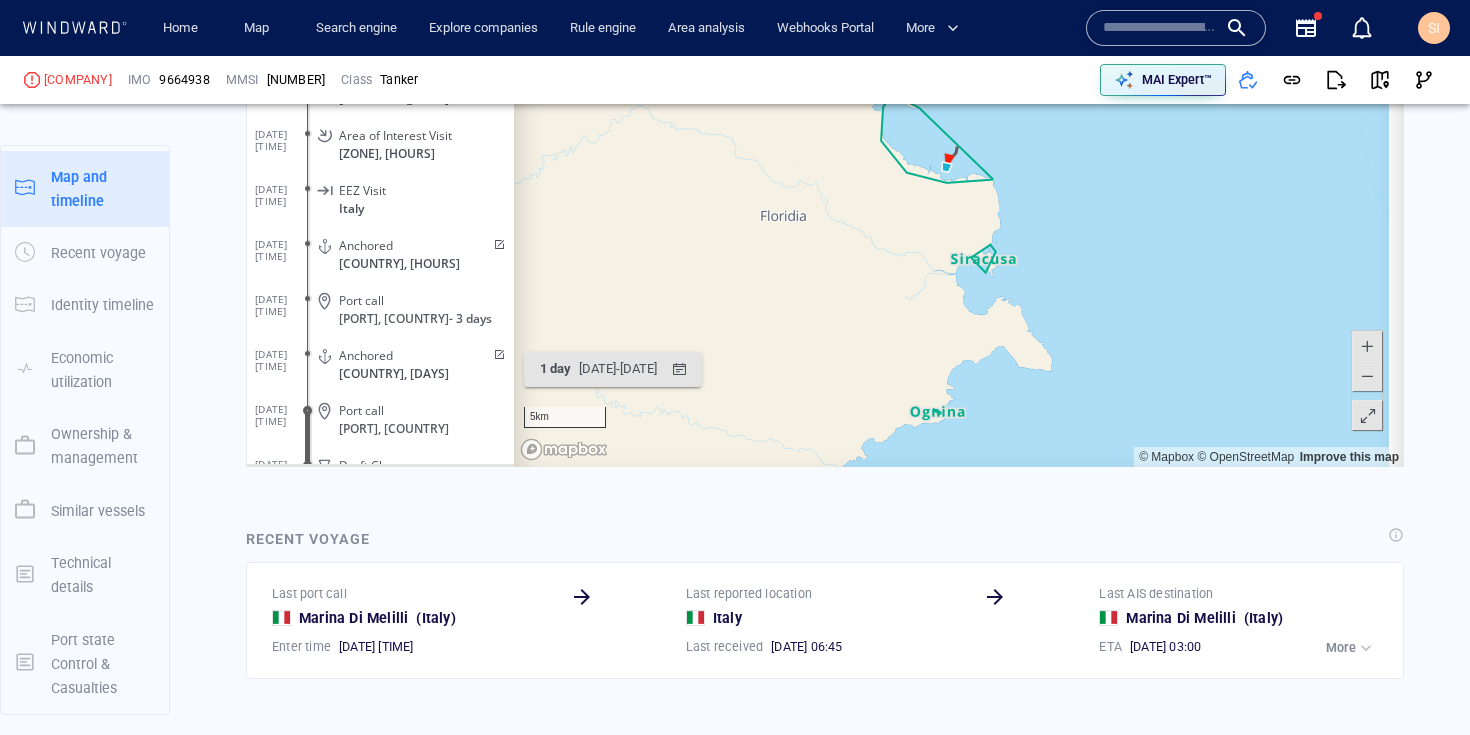 scroll, scrollTop: 770, scrollLeft: 0, axis: vertical 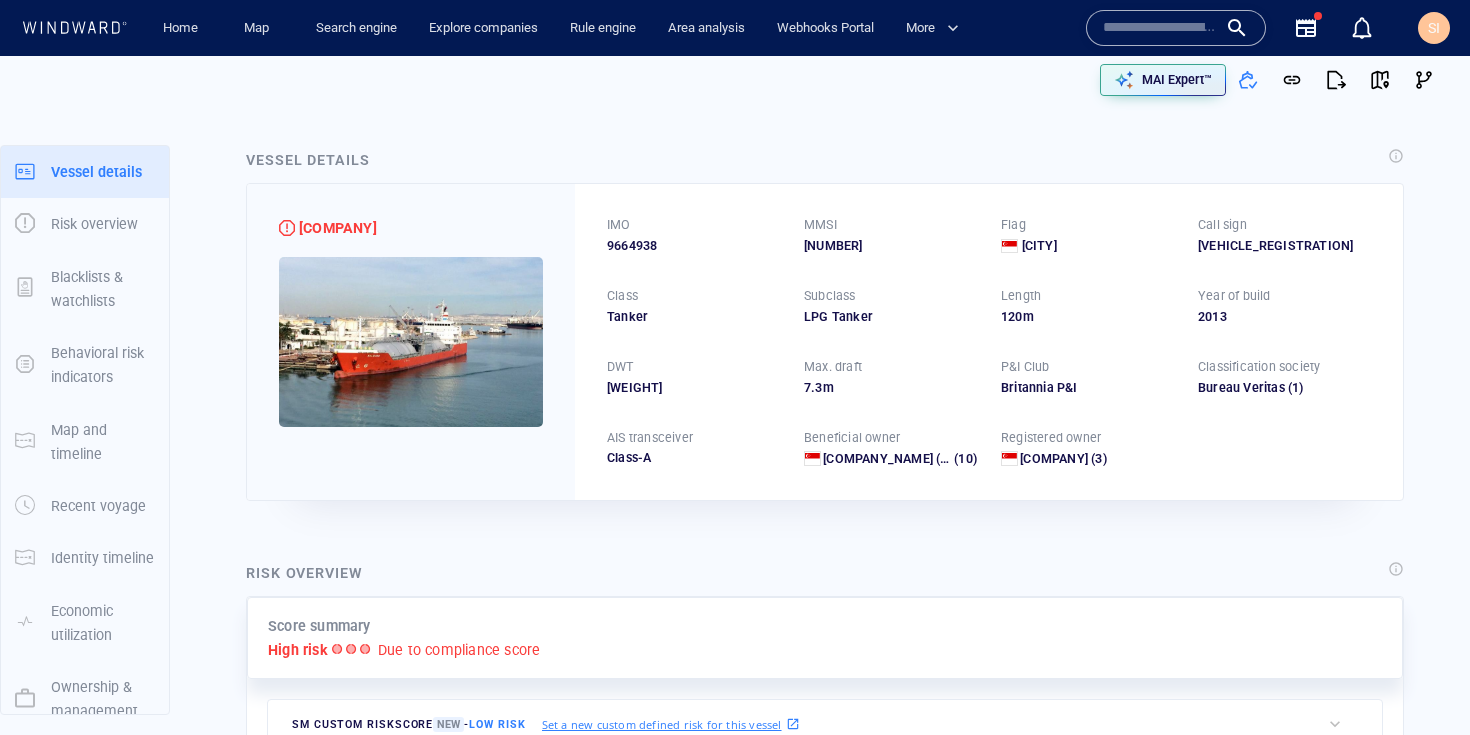 click on "9664938" at bounding box center [632, 246] 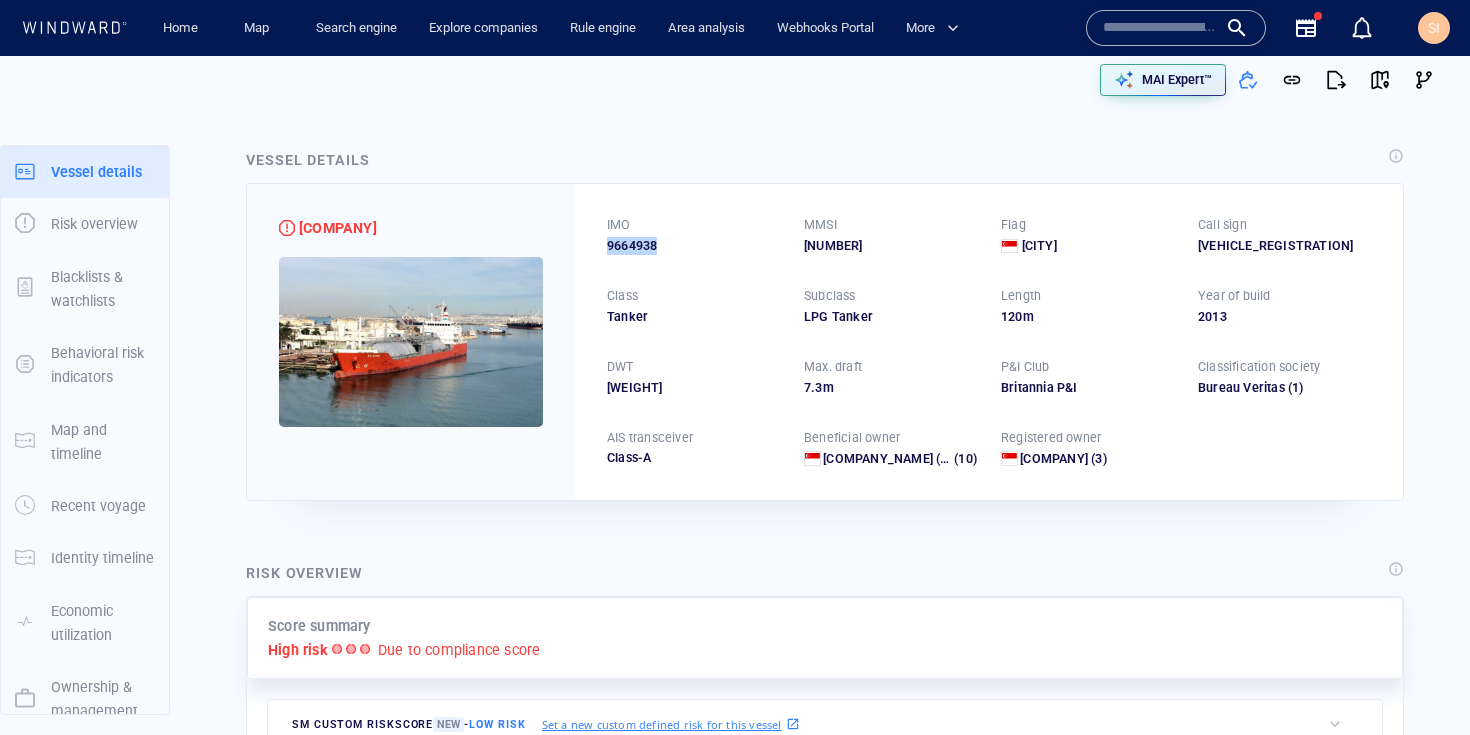 click on "9664938" at bounding box center (632, 246) 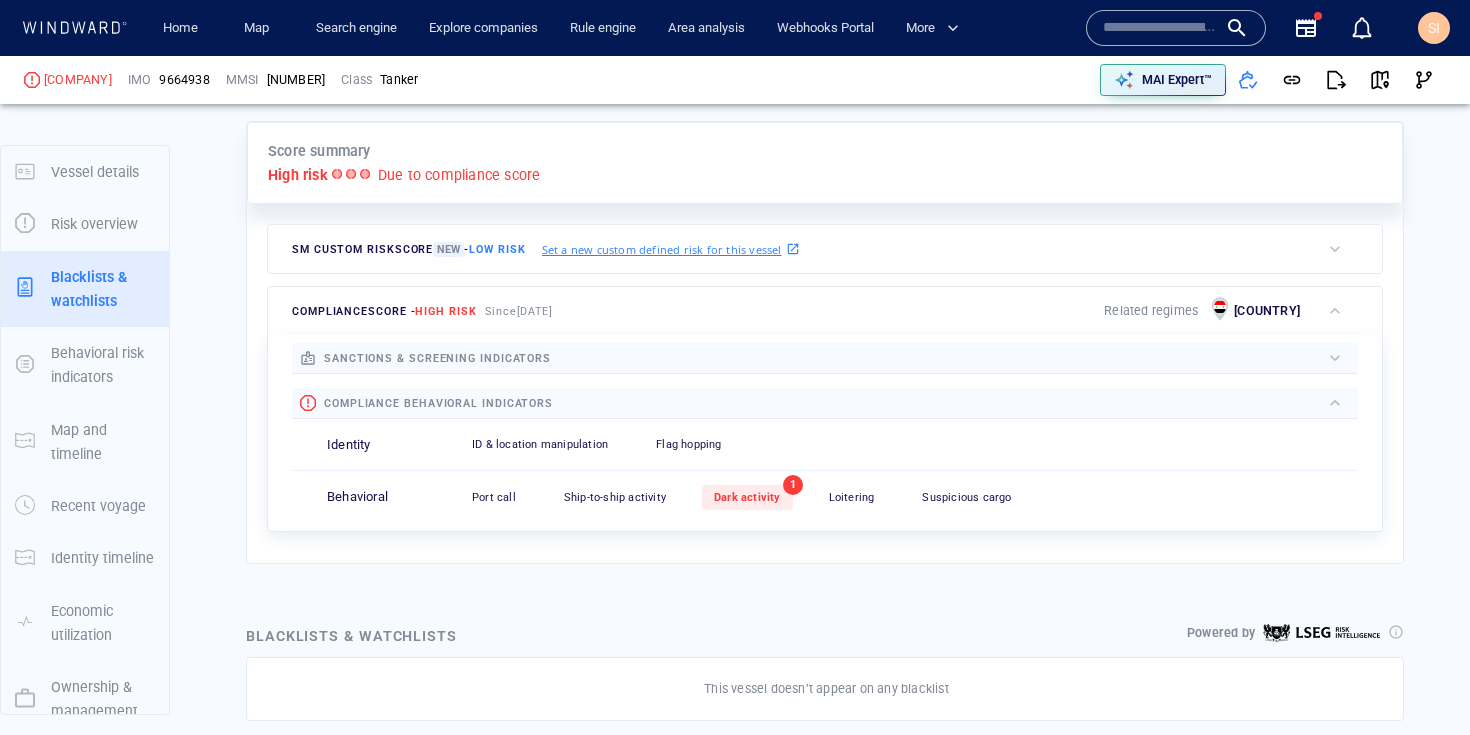 scroll, scrollTop: 104, scrollLeft: 0, axis: vertical 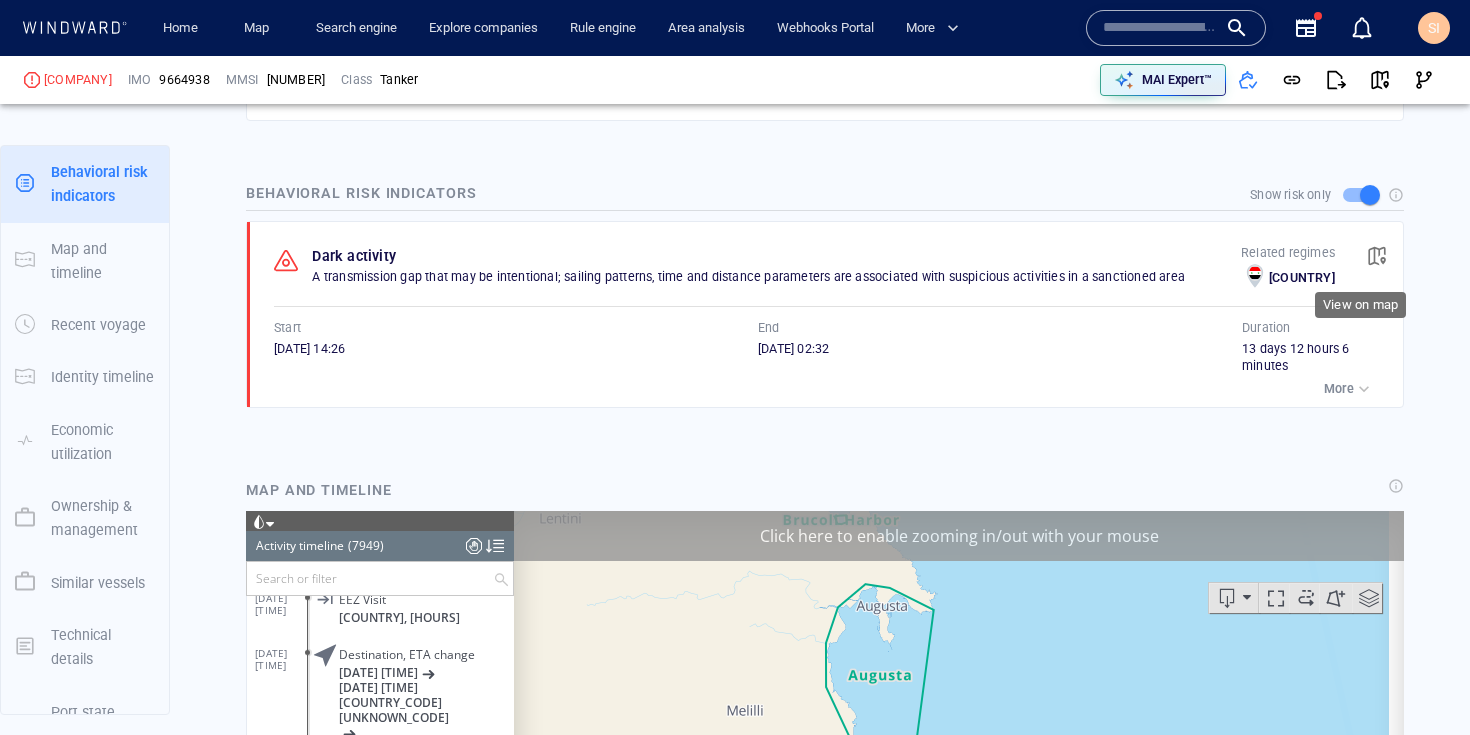 click at bounding box center [1377, 256] 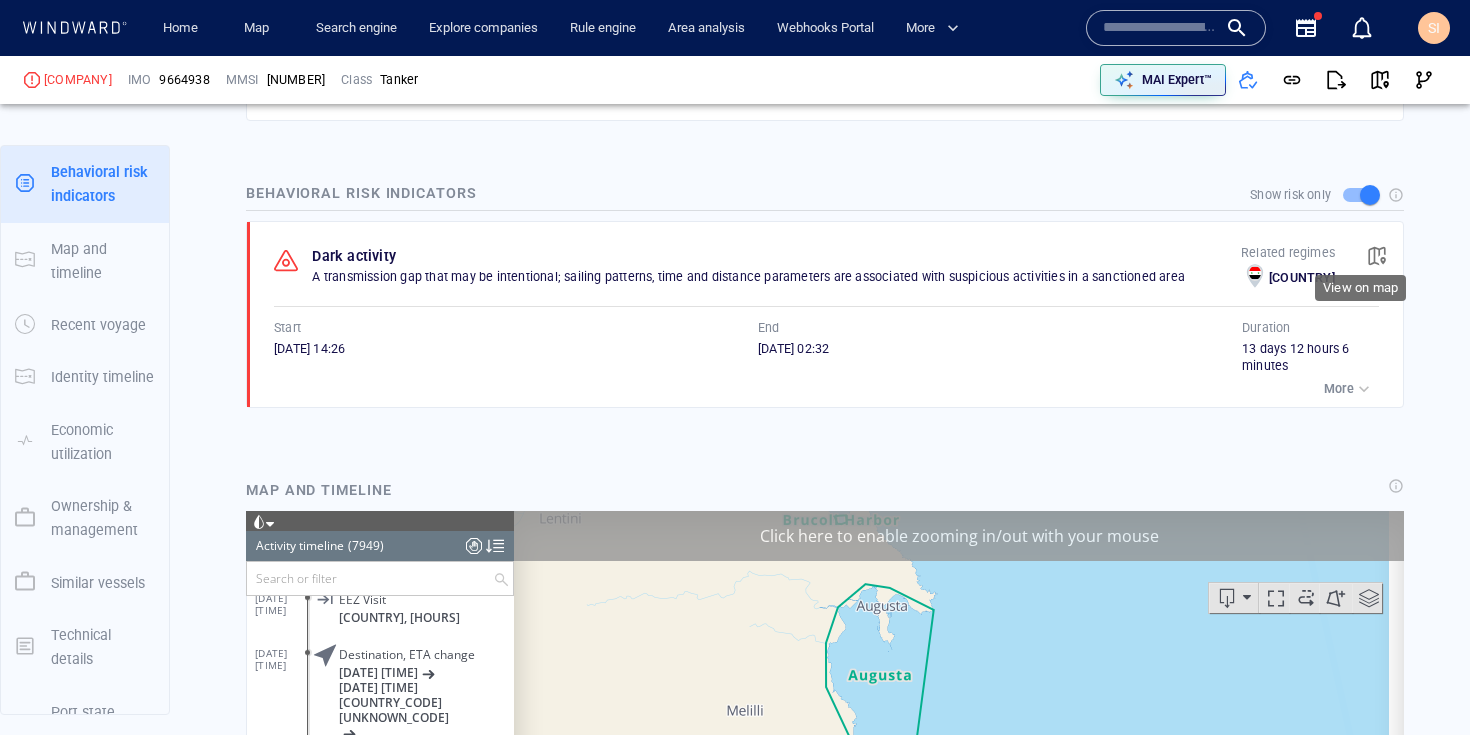 scroll, scrollTop: 1210, scrollLeft: 0, axis: vertical 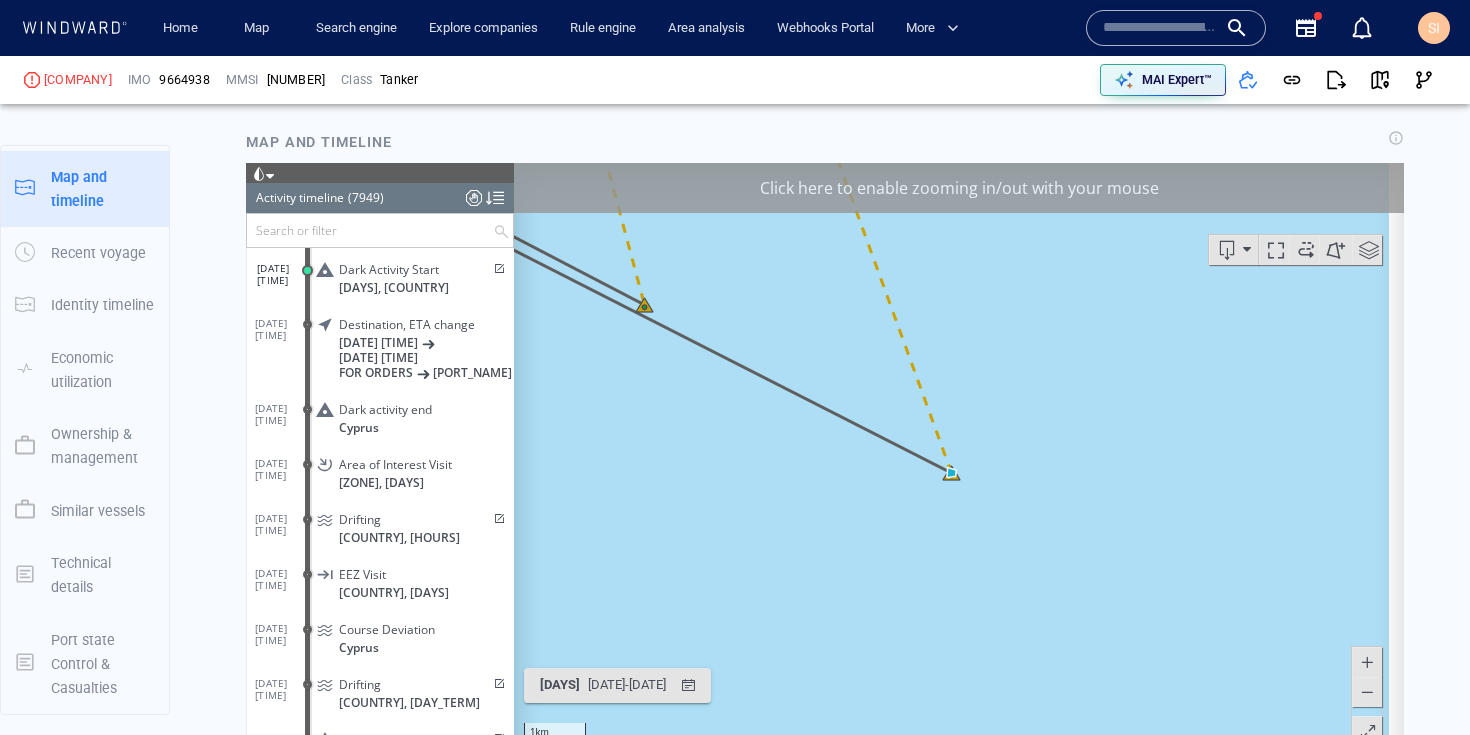 click at bounding box center [1367, 691] 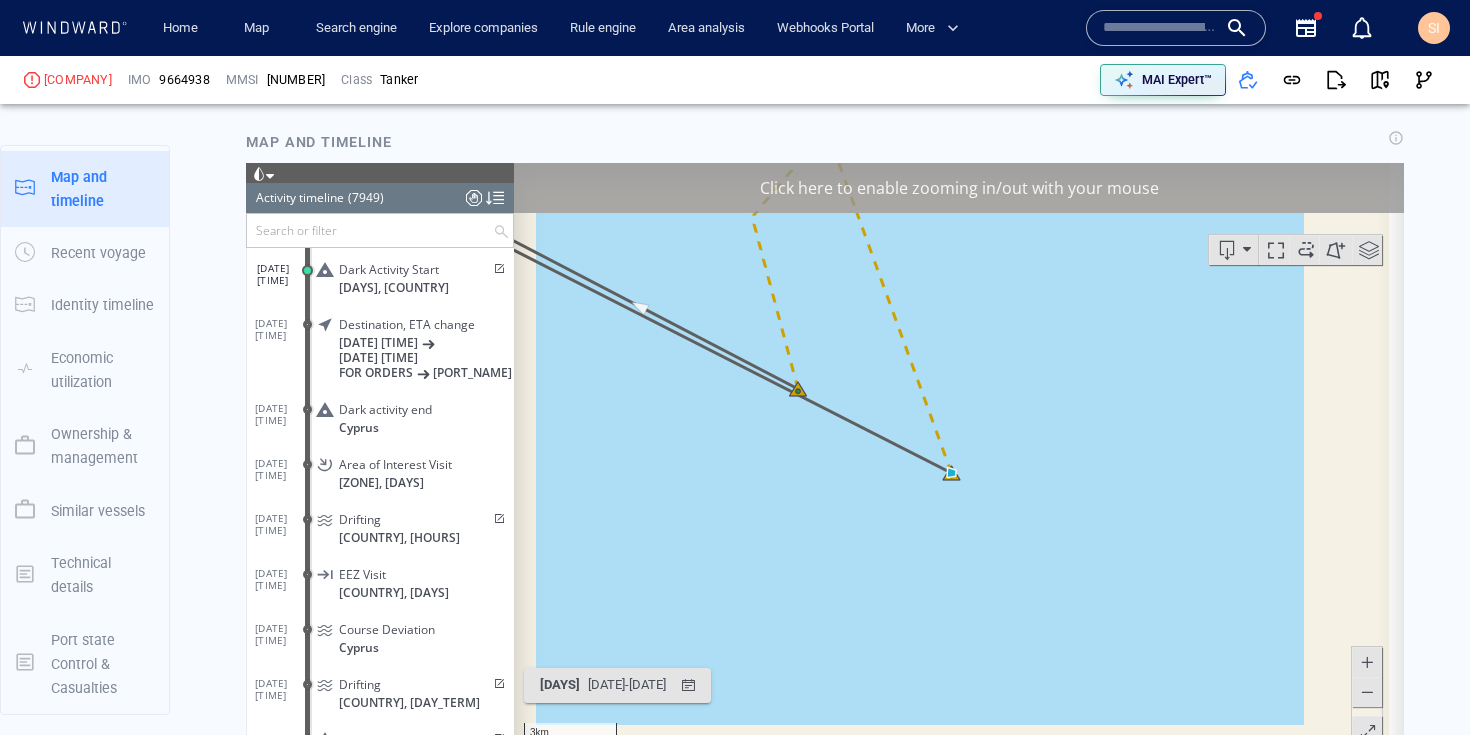 click at bounding box center (1367, 691) 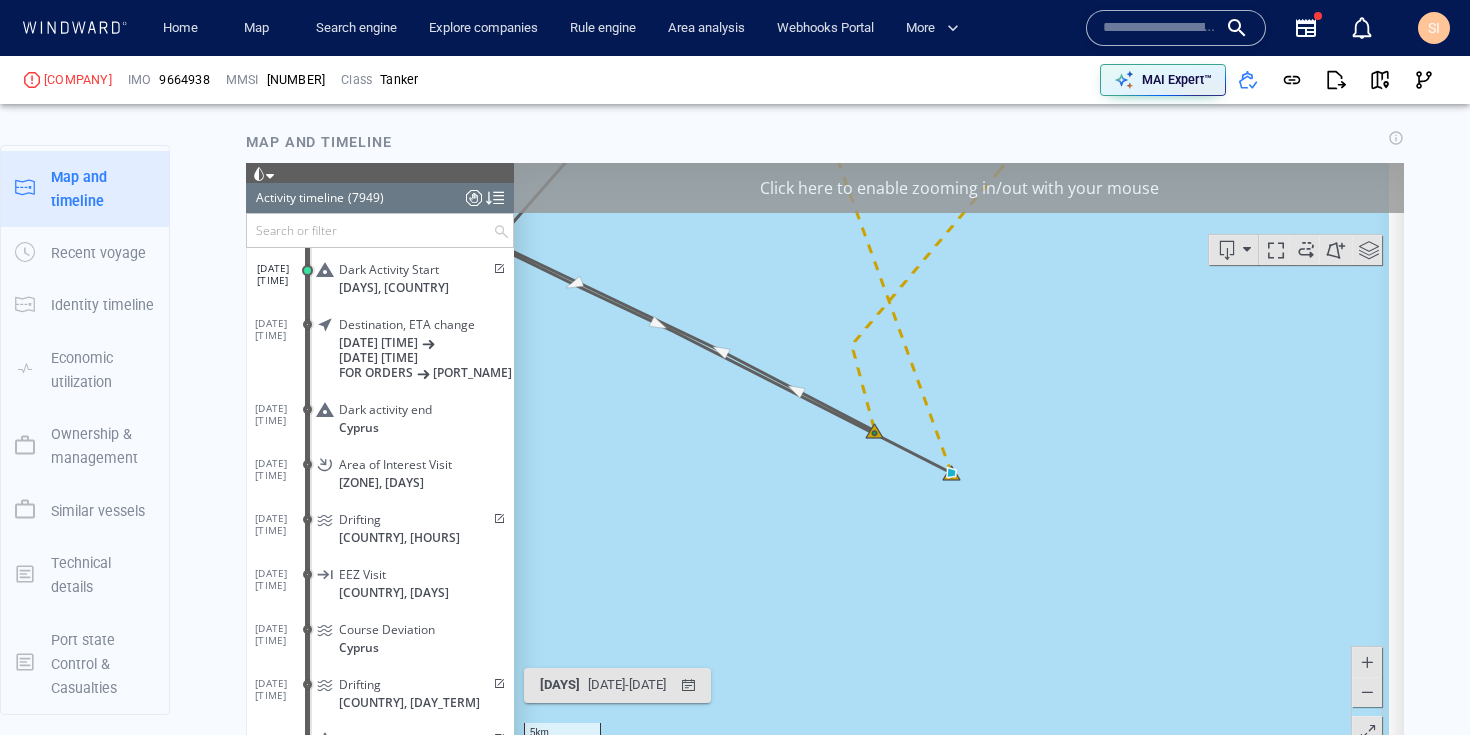 click at bounding box center (1367, 691) 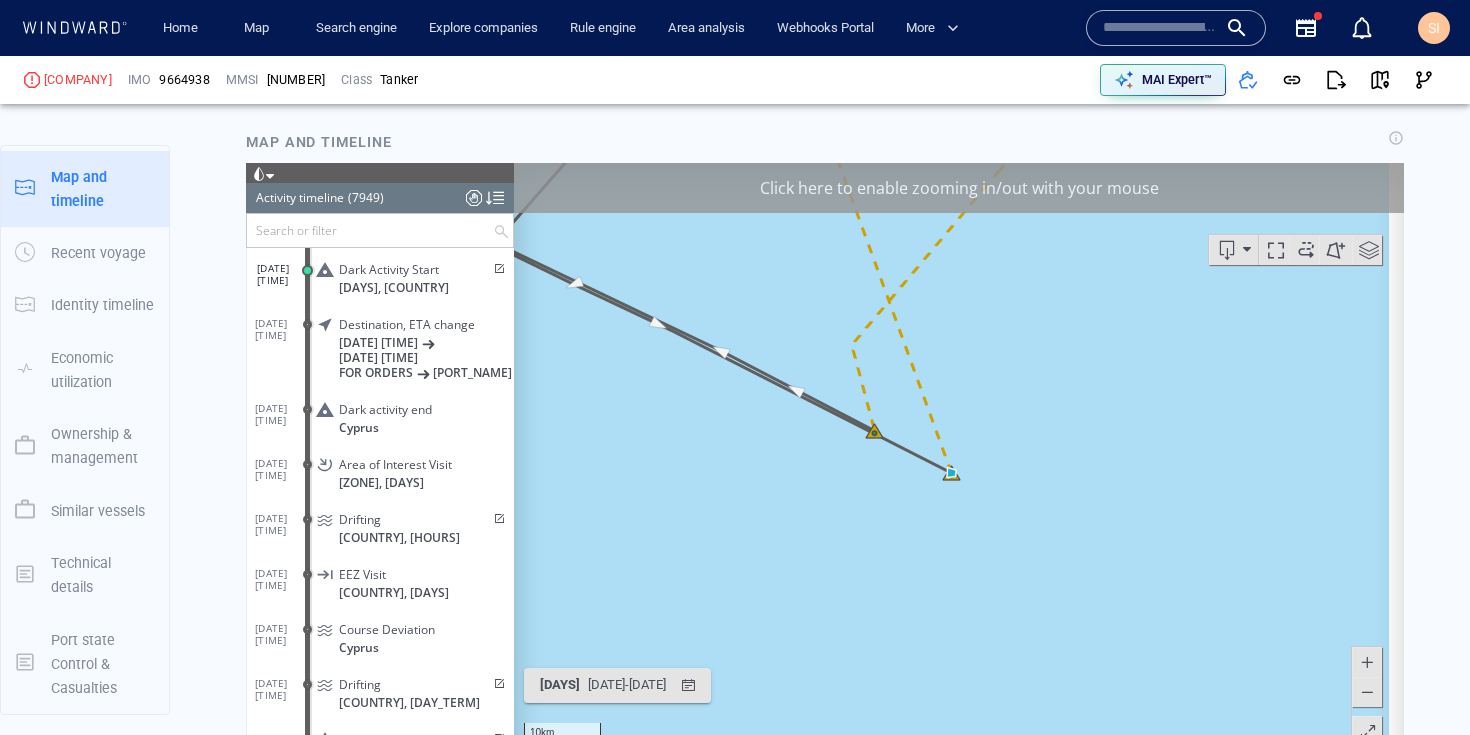 click at bounding box center [1367, 691] 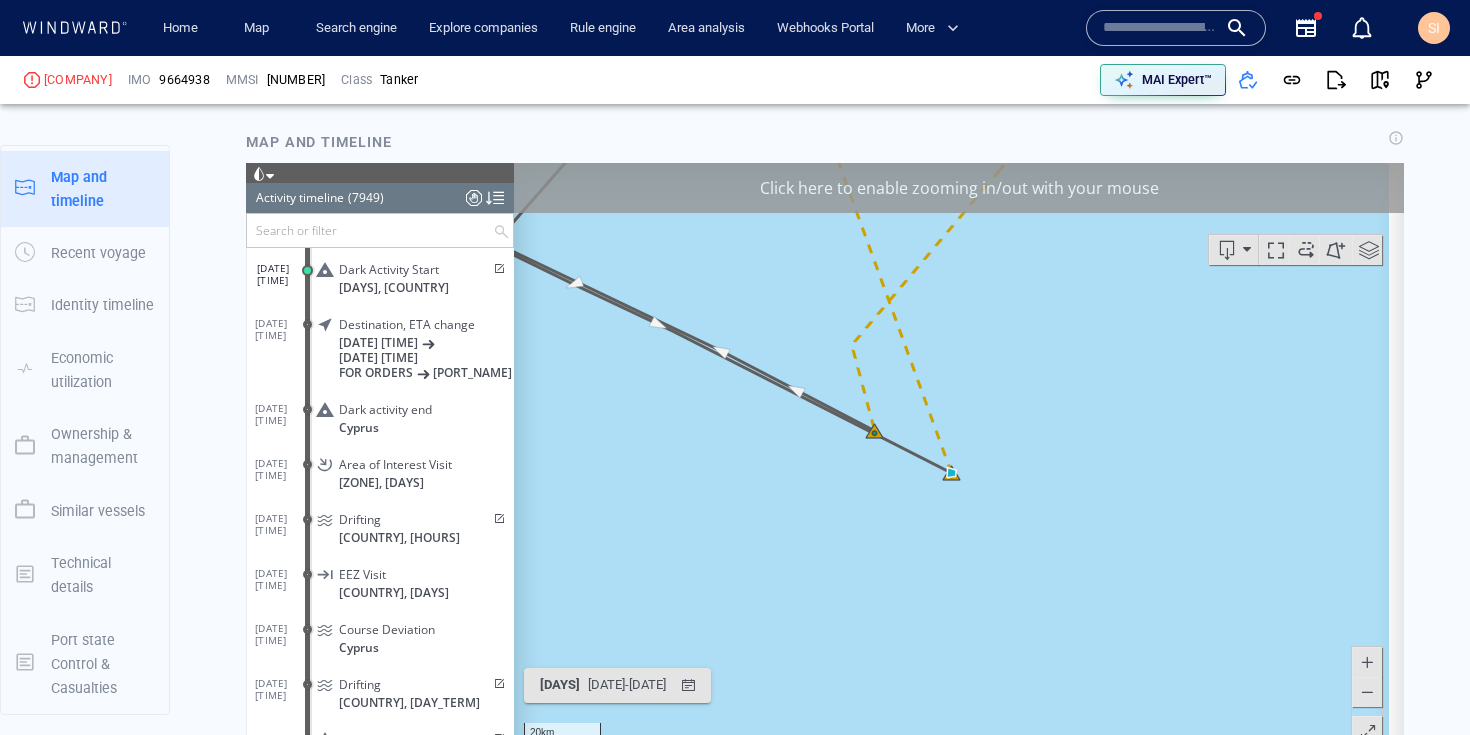 click at bounding box center [1367, 691] 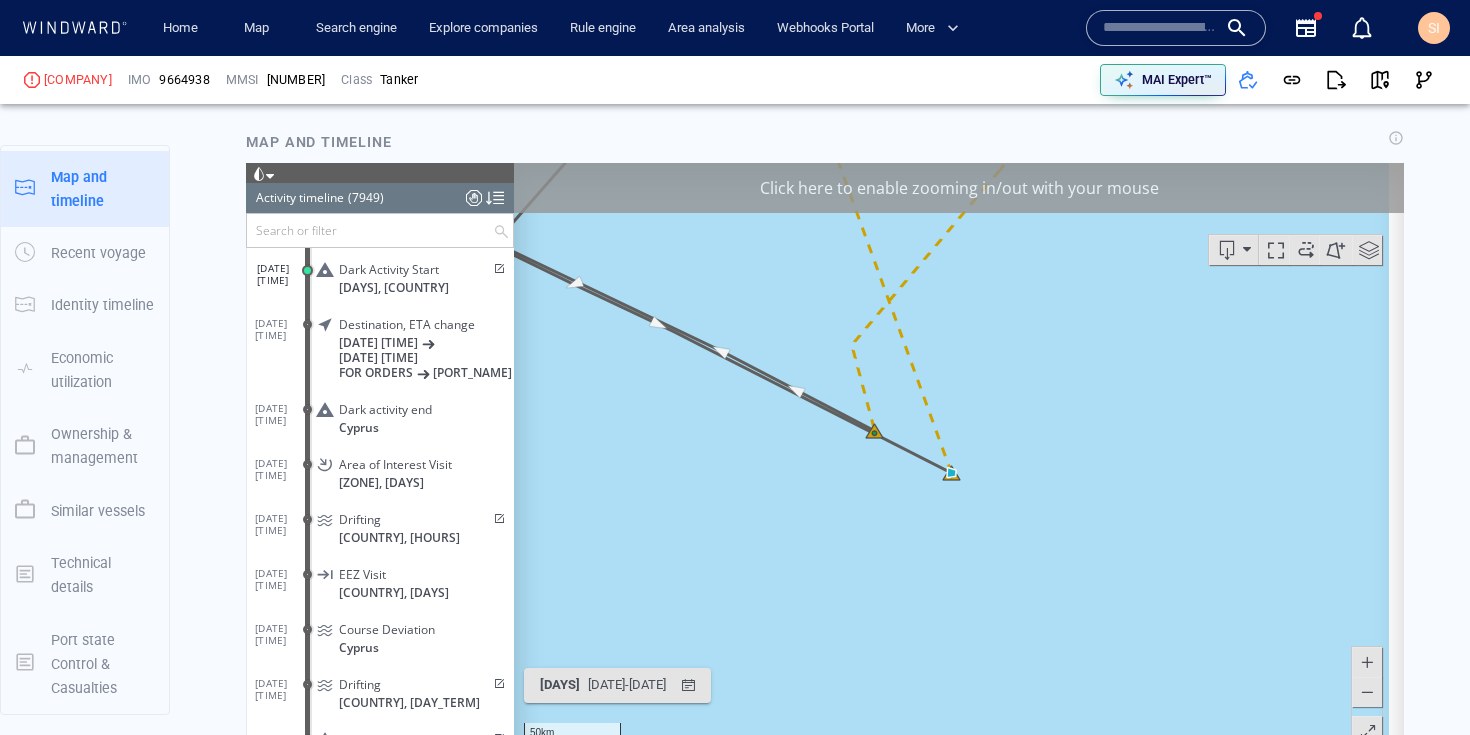 click at bounding box center (1367, 691) 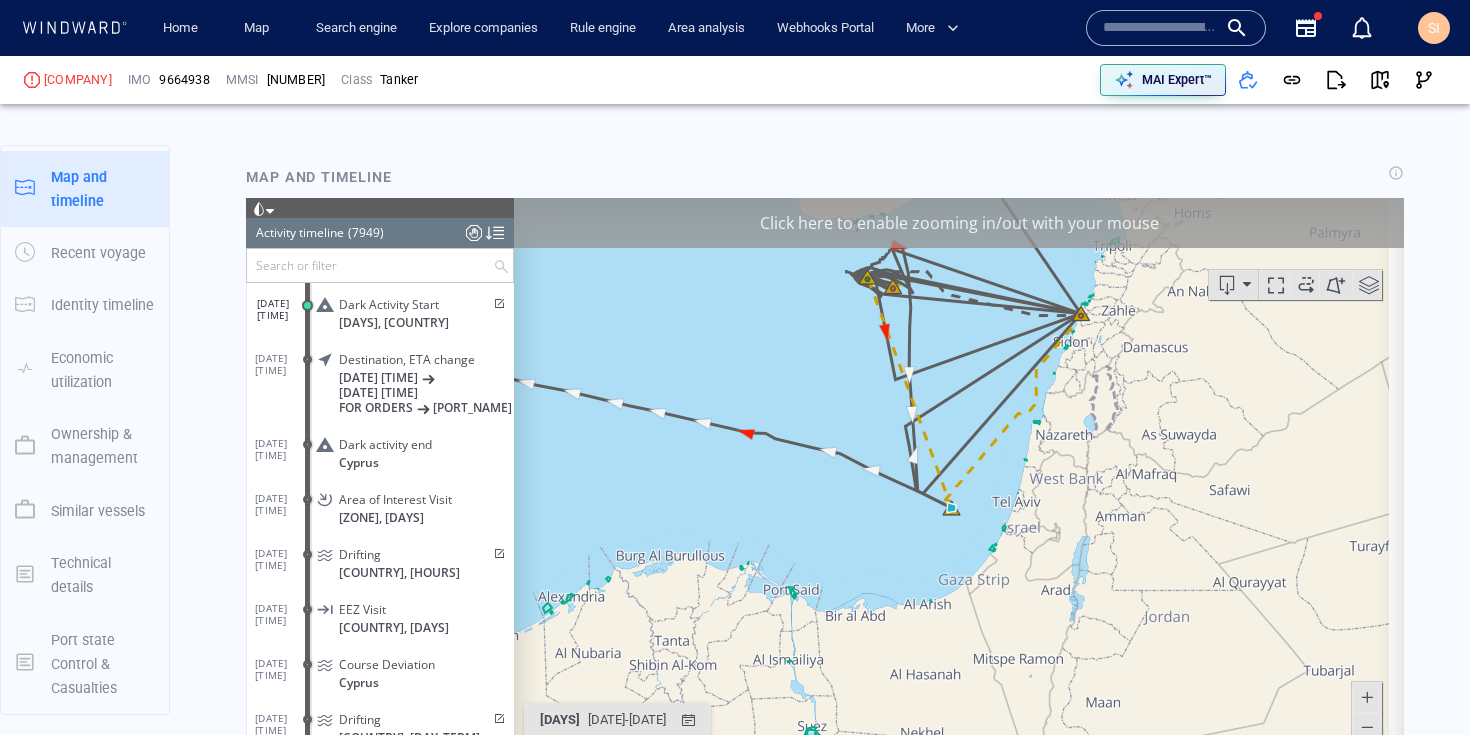 scroll, scrollTop: 1354, scrollLeft: 0, axis: vertical 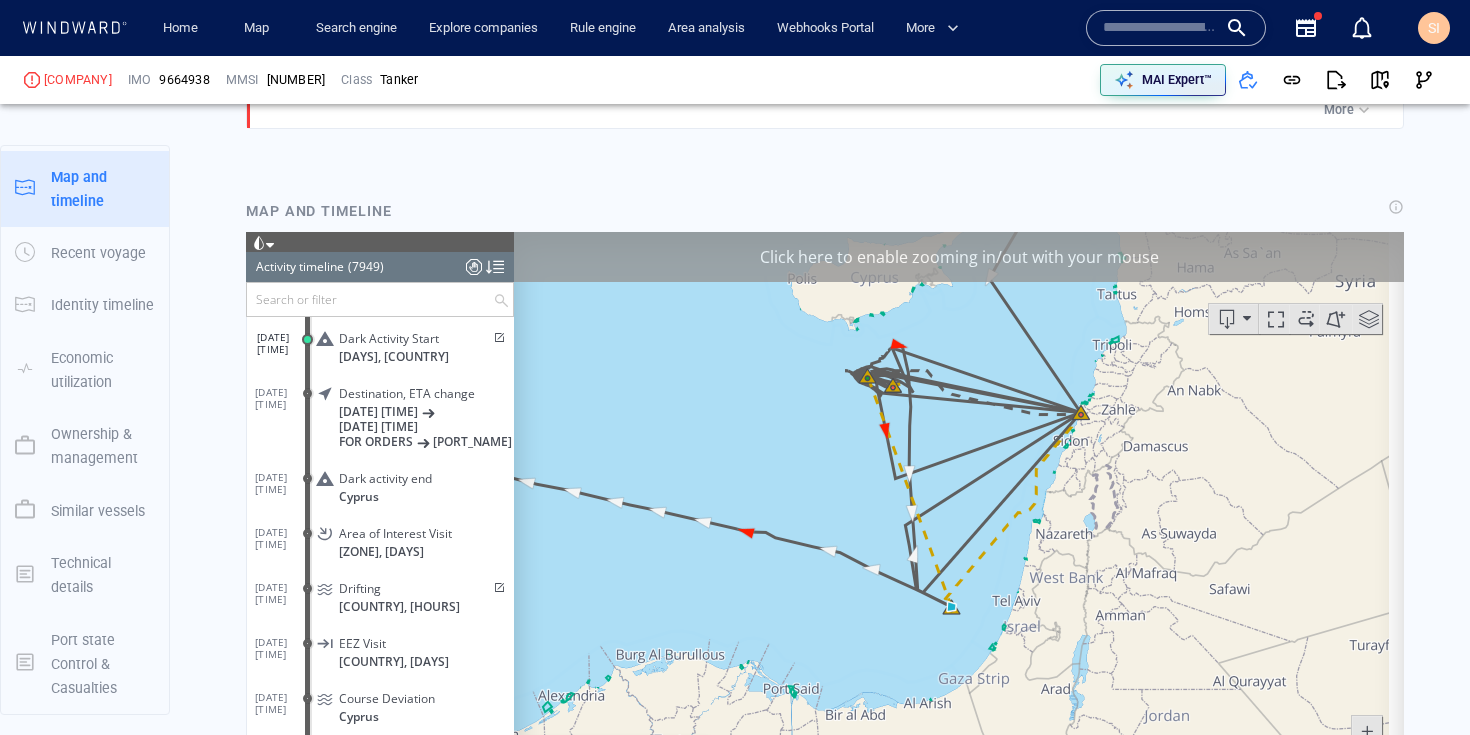 drag, startPoint x: 942, startPoint y: 367, endPoint x: 897, endPoint y: 640, distance: 276.68393 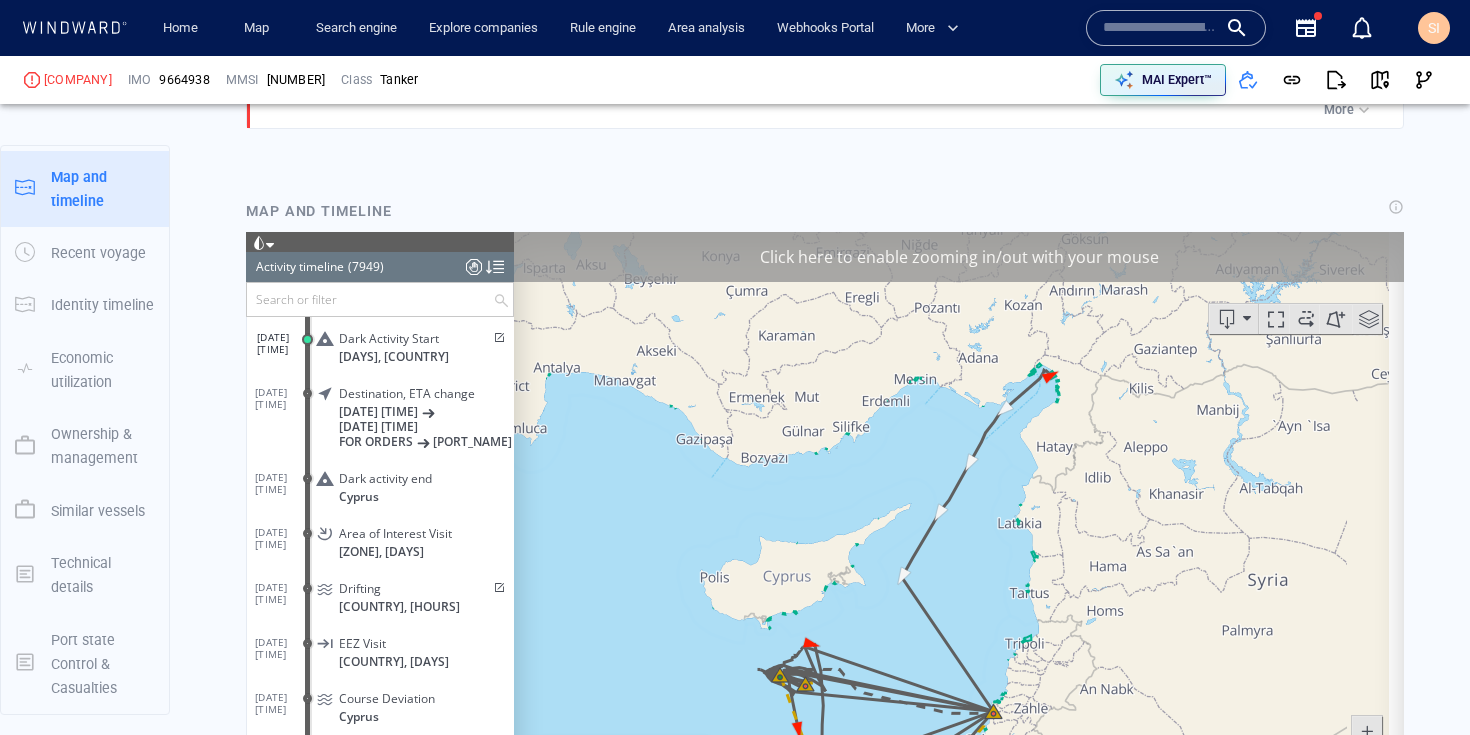 drag, startPoint x: 1033, startPoint y: 447, endPoint x: 990, endPoint y: 535, distance: 97.94386 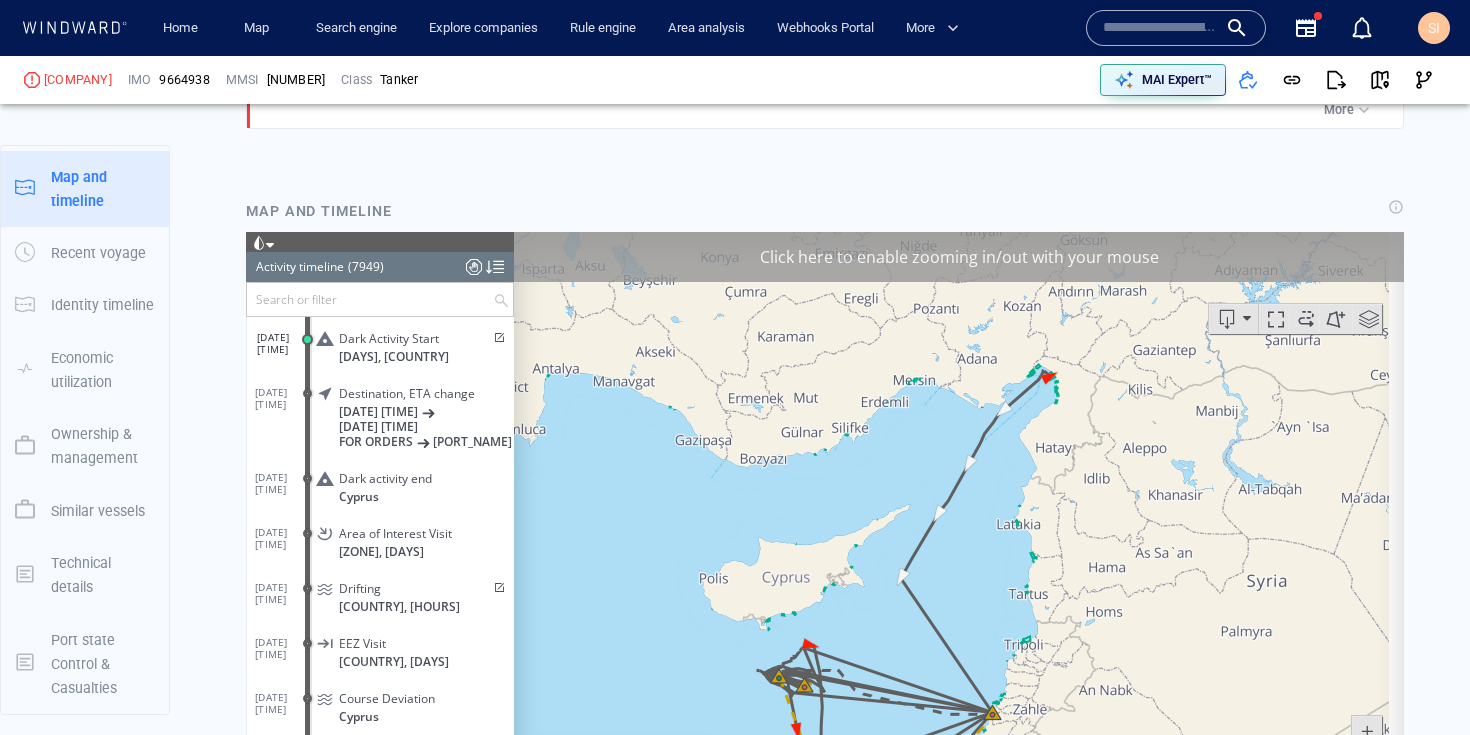drag, startPoint x: 954, startPoint y: 548, endPoint x: 1011, endPoint y: 374, distance: 183.09833 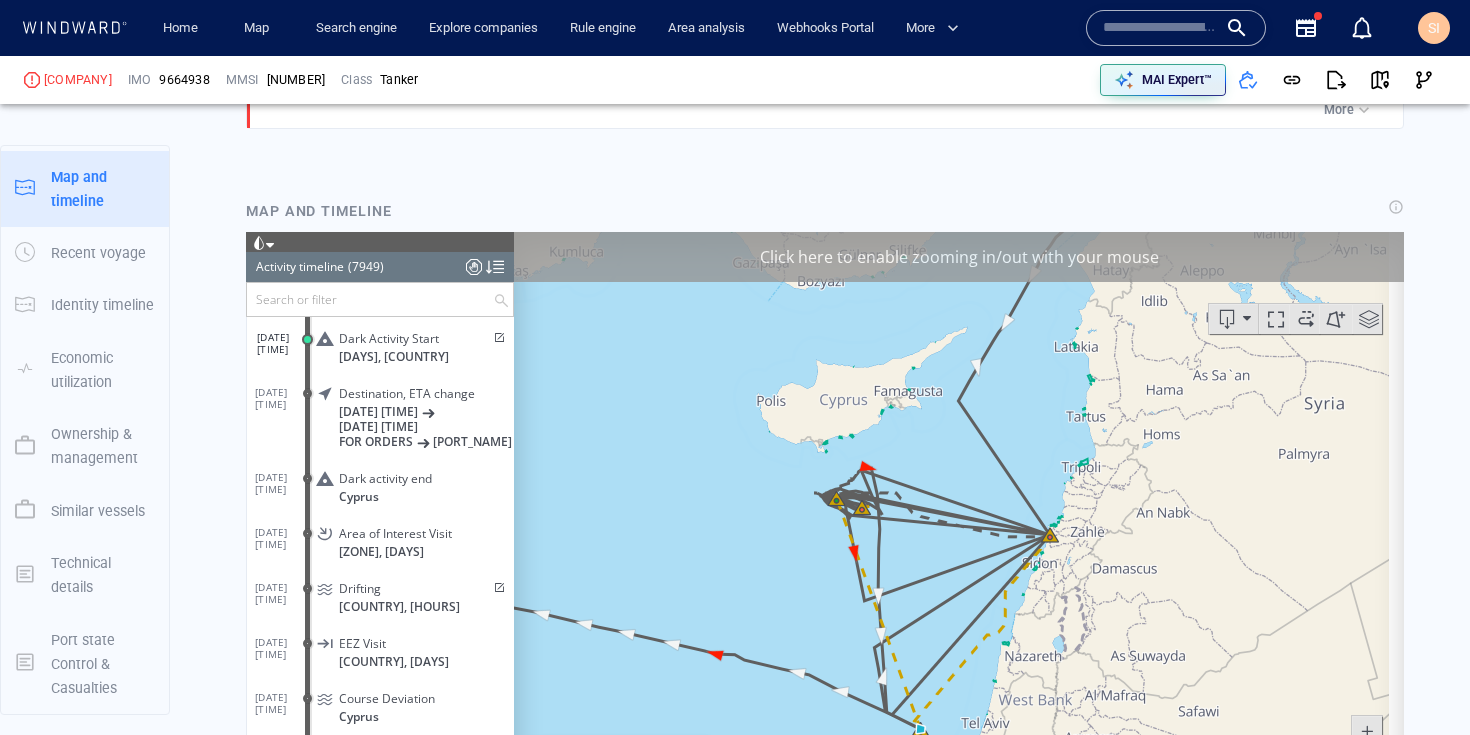 drag, startPoint x: 933, startPoint y: 528, endPoint x: 938, endPoint y: 452, distance: 76.1643 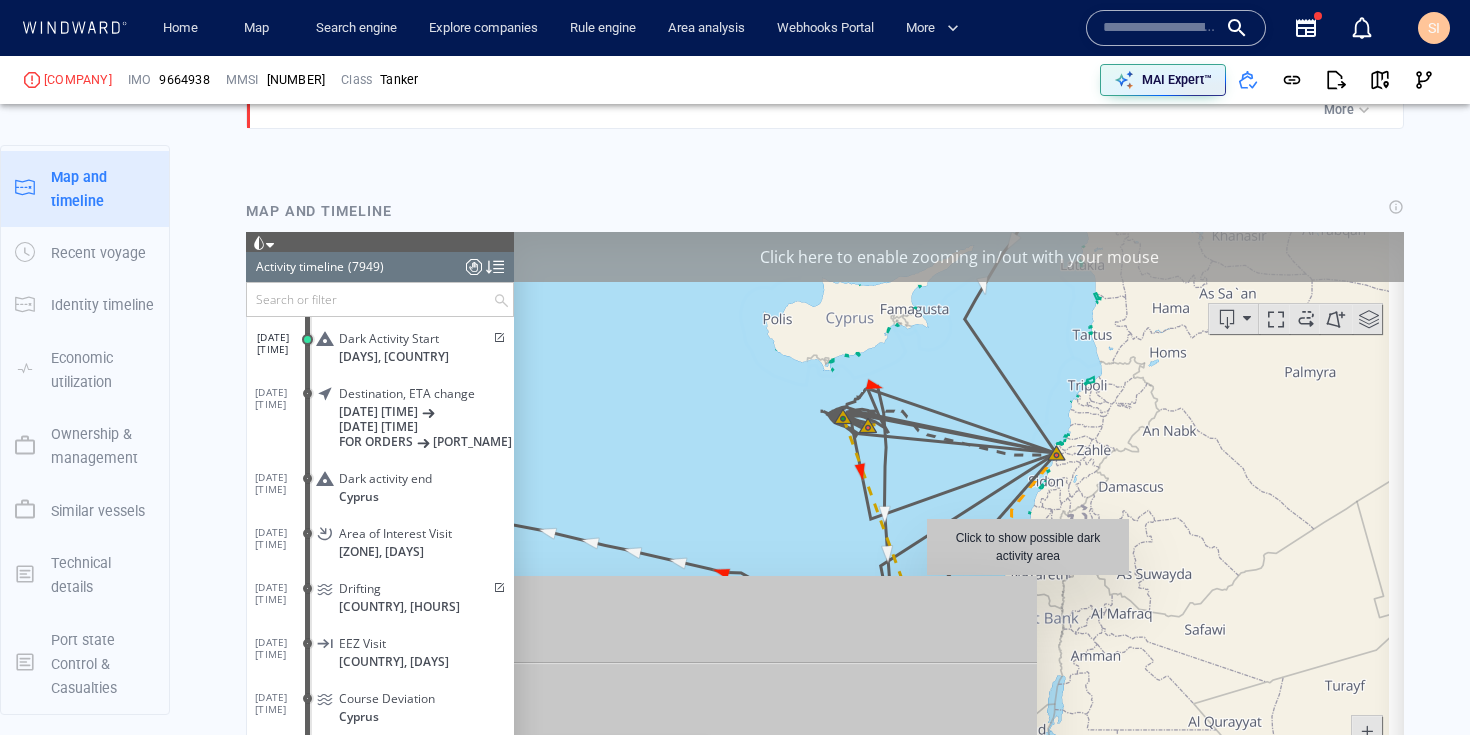 drag, startPoint x: 1047, startPoint y: 471, endPoint x: 1028, endPoint y: 584, distance: 114.58621 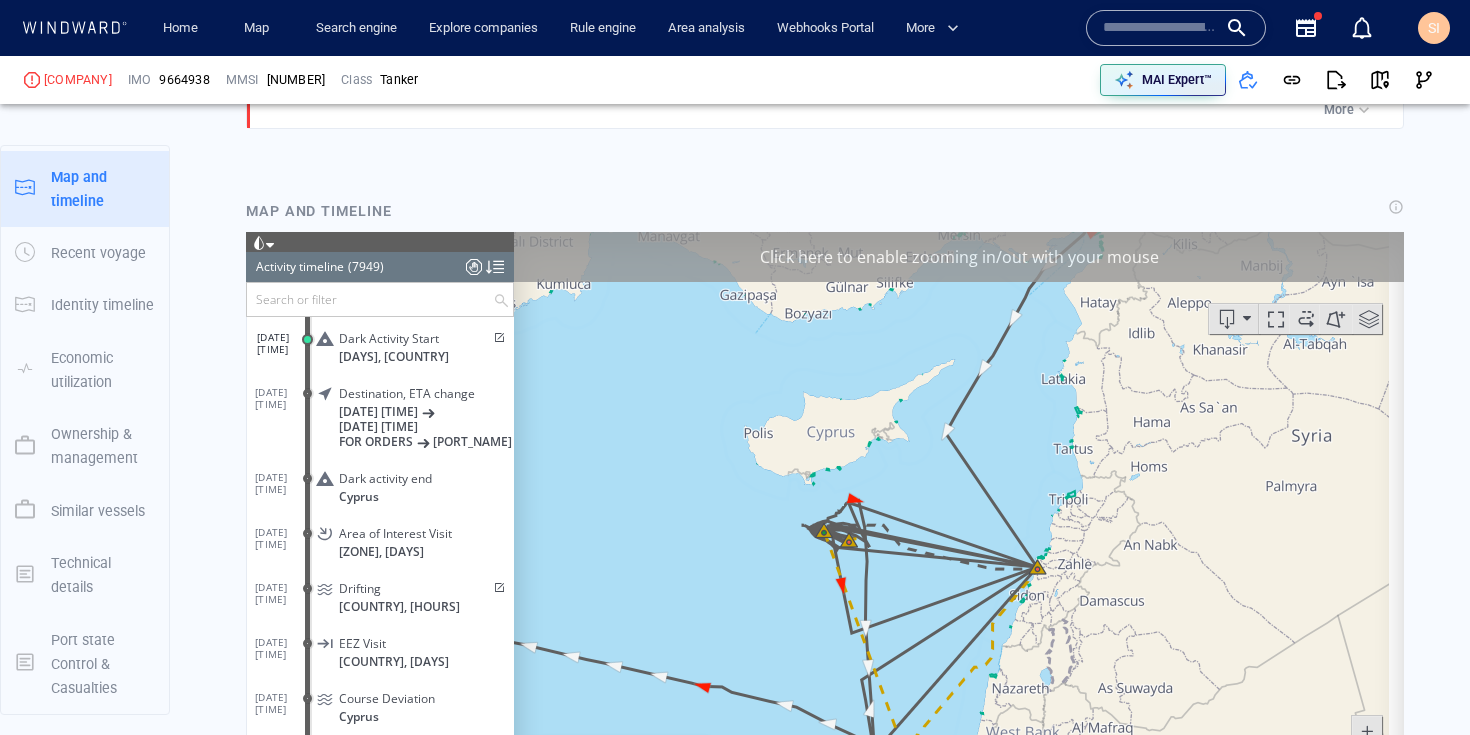 scroll, scrollTop: 729, scrollLeft: 0, axis: vertical 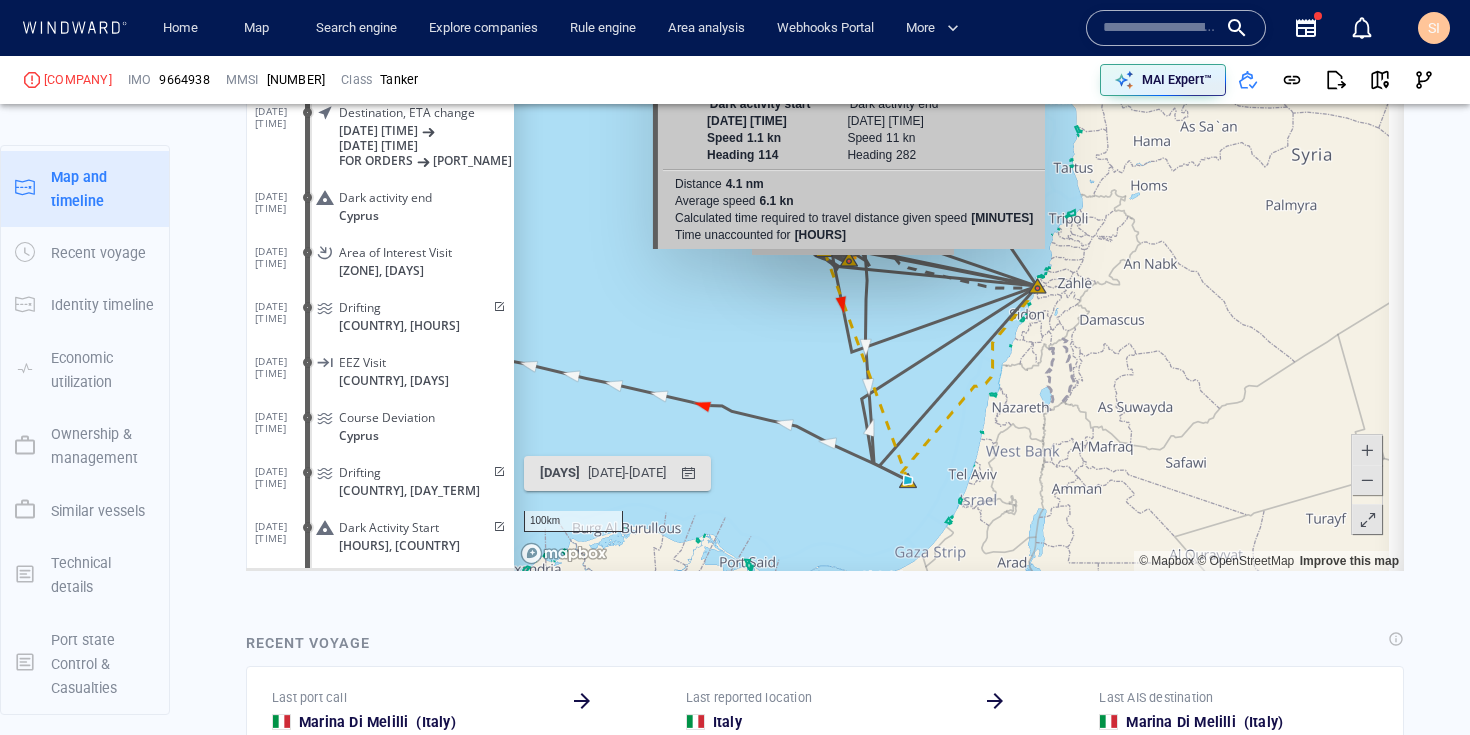 click at bounding box center [951, 261] 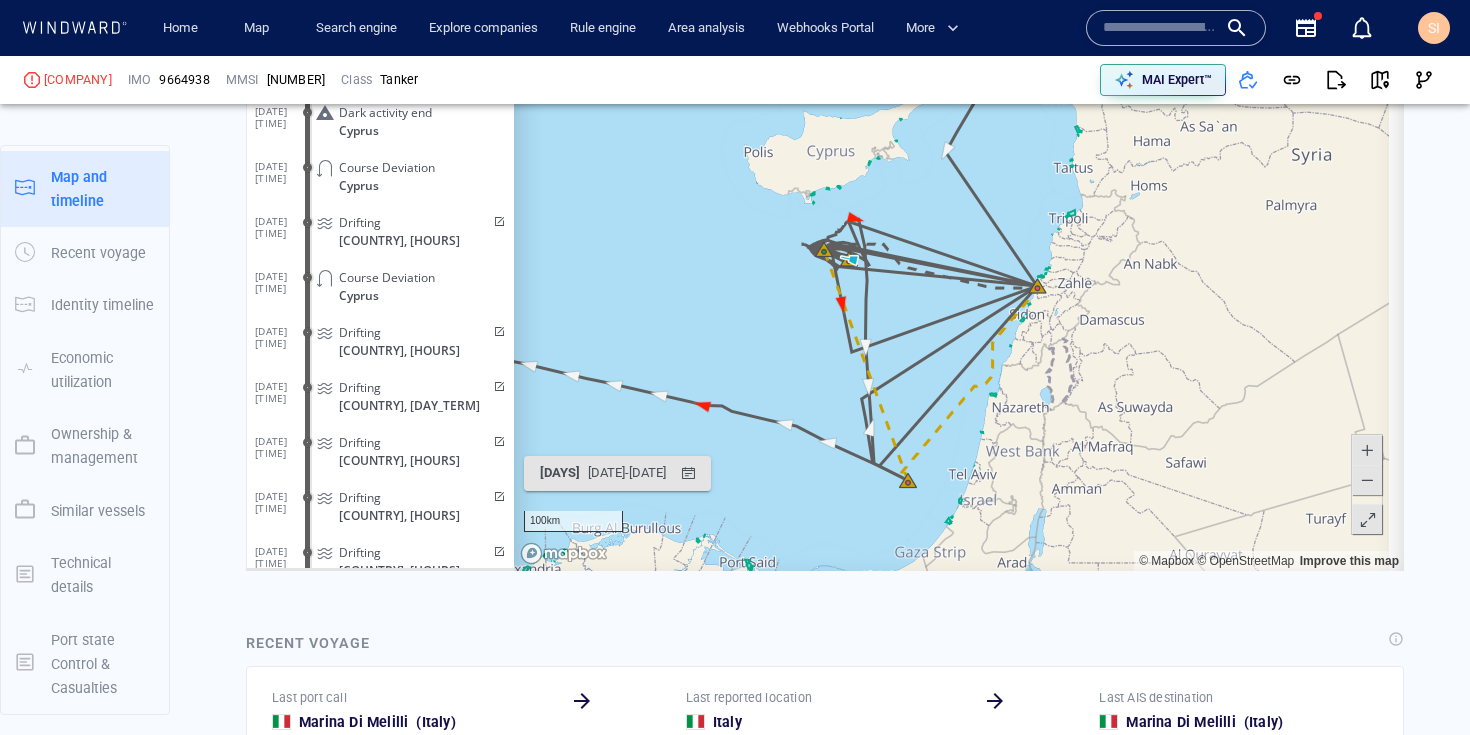 scroll, scrollTop: 978, scrollLeft: 0, axis: vertical 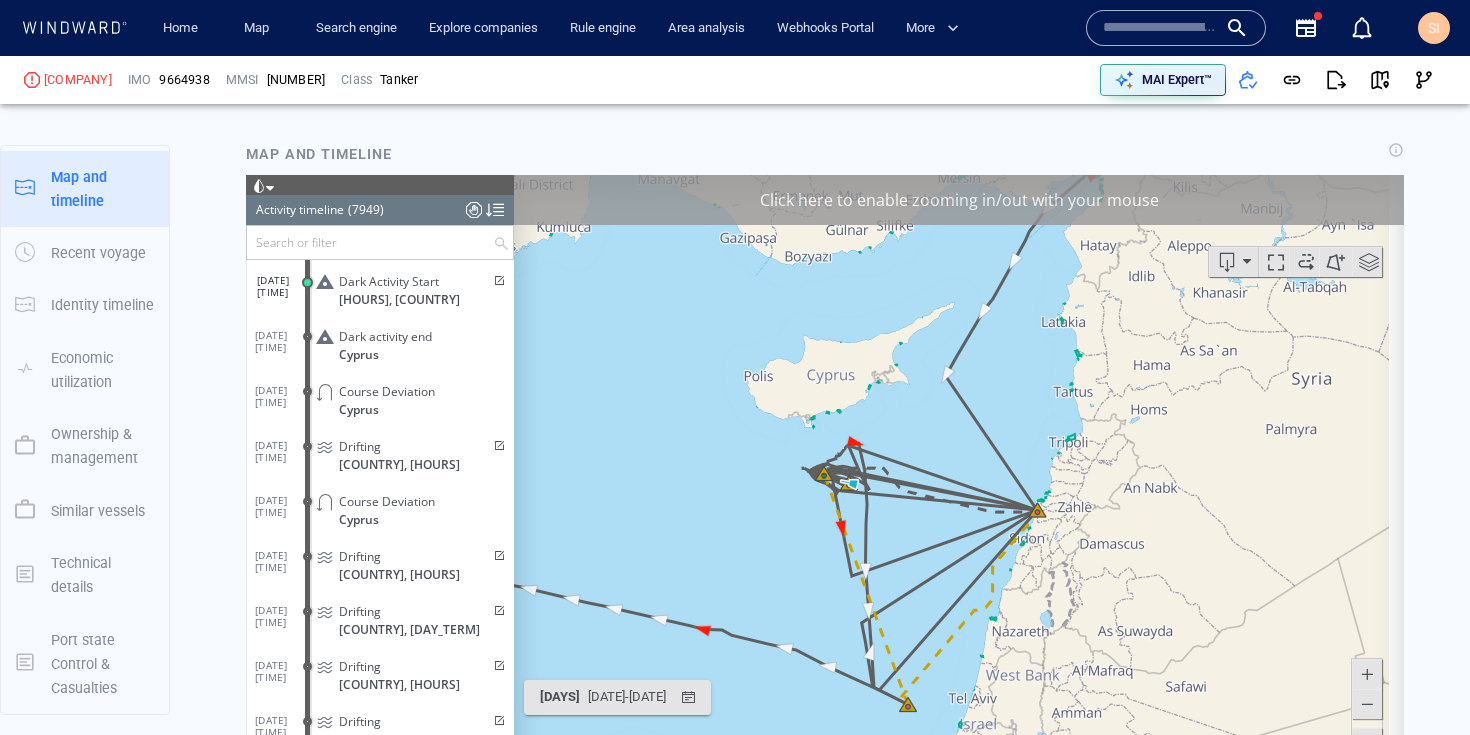 click on "Click here to enable zooming in/out with your mouse" at bounding box center (959, 199) 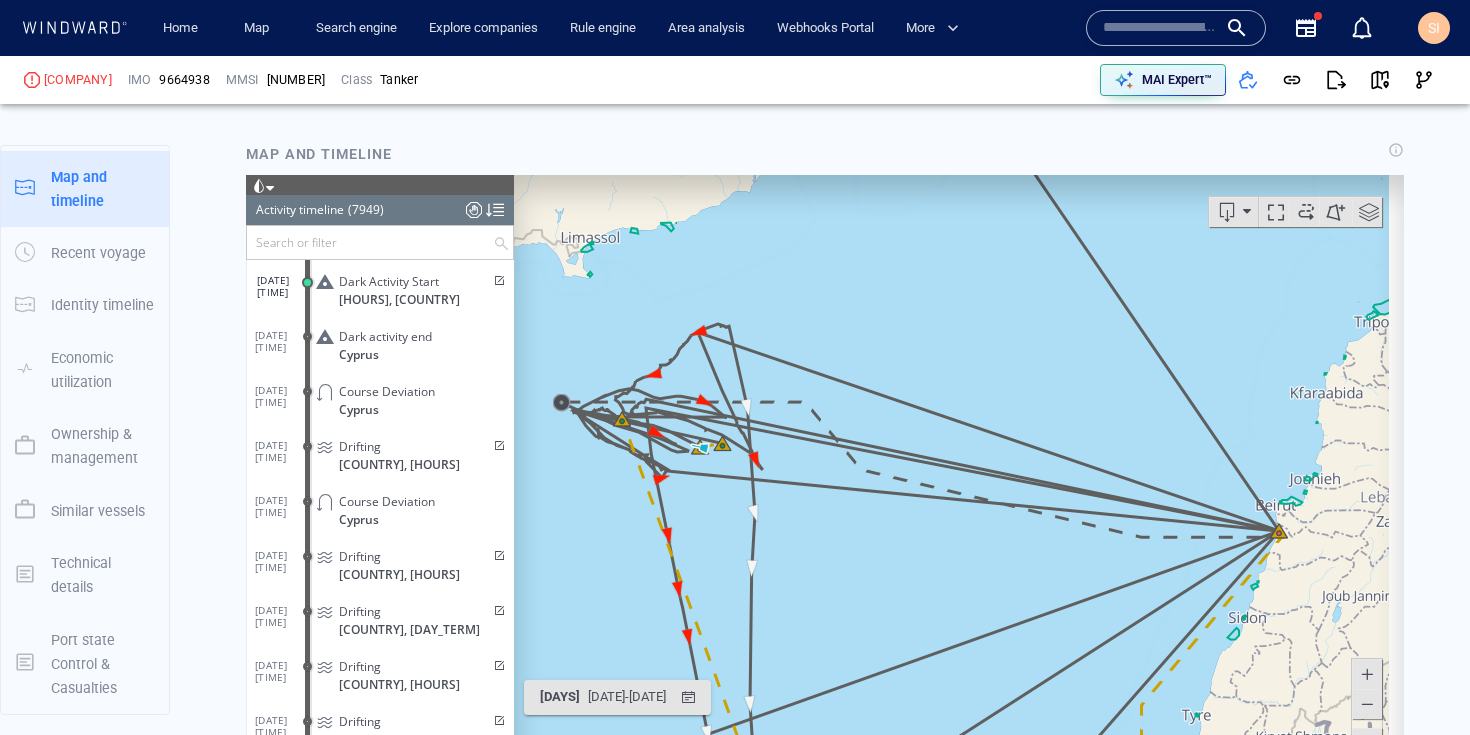 drag, startPoint x: 813, startPoint y: 520, endPoint x: 1000, endPoint y: 504, distance: 187.68324 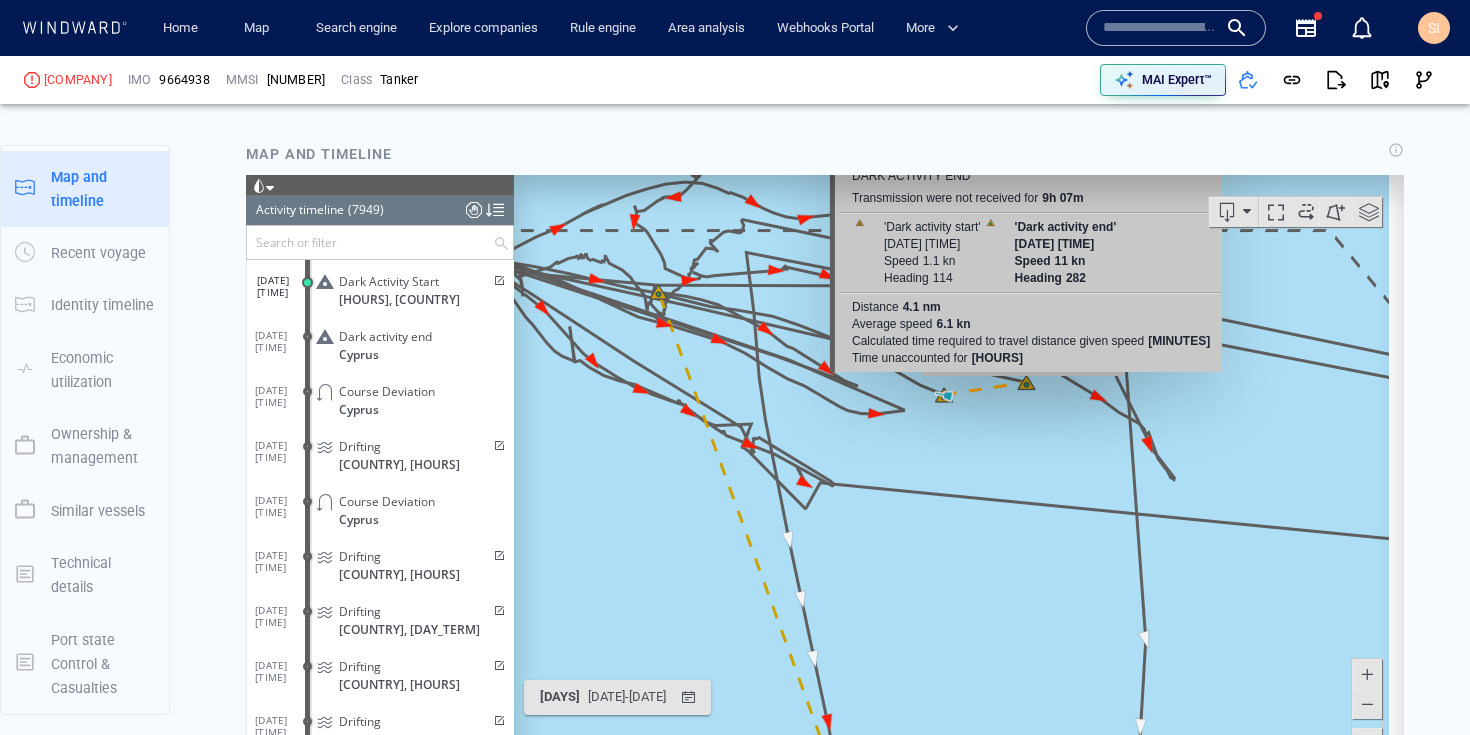 click at bounding box center (951, 484) 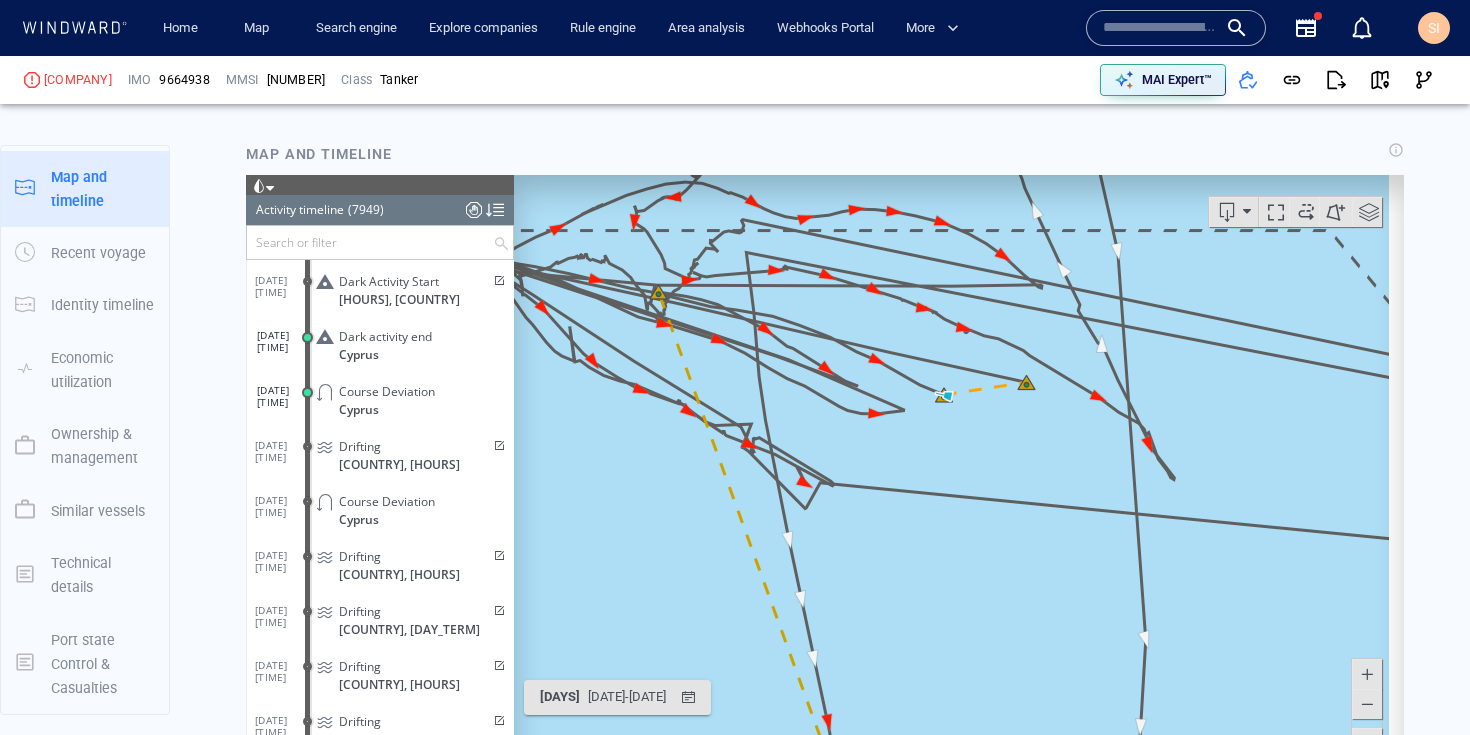 scroll, scrollTop: 358710, scrollLeft: 0, axis: vertical 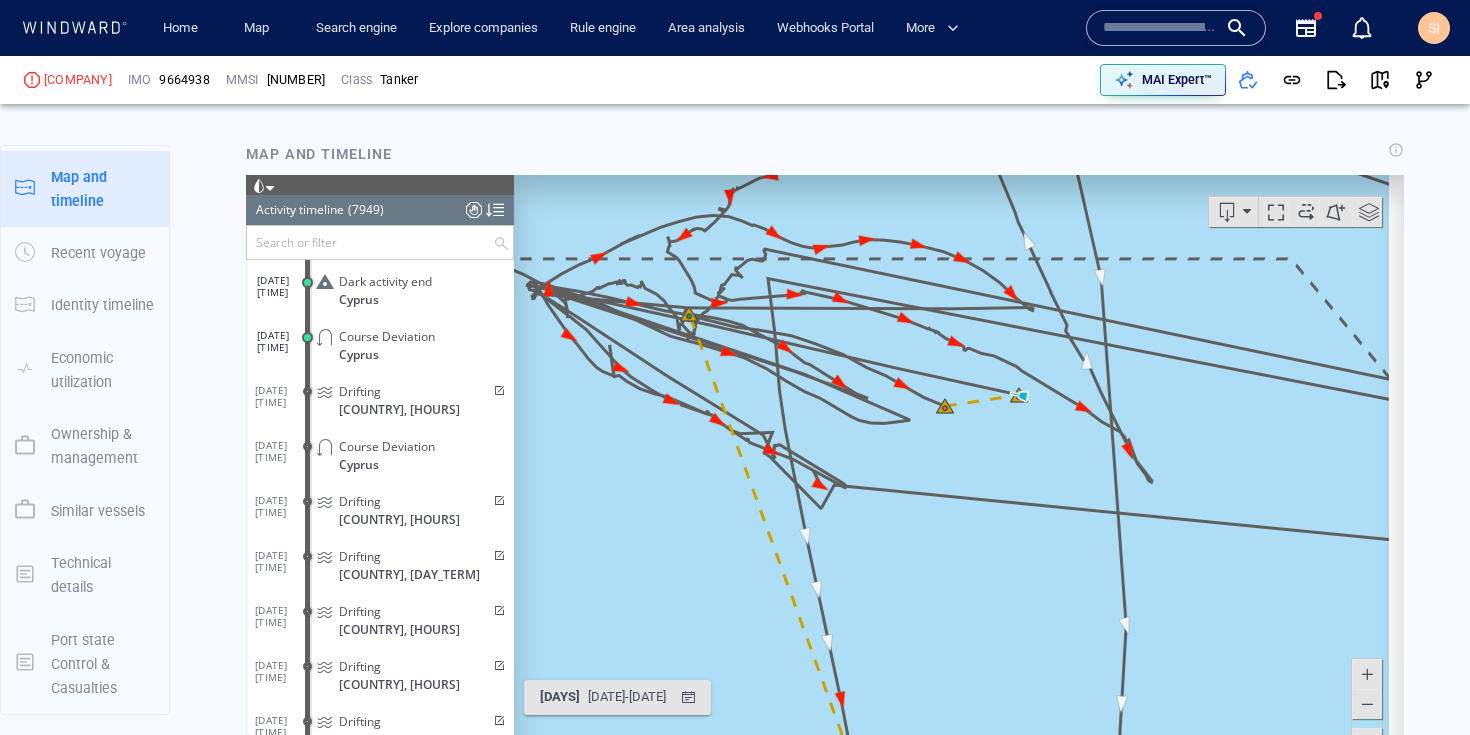 click on "[MAP_INFO]" at bounding box center [959, 484] 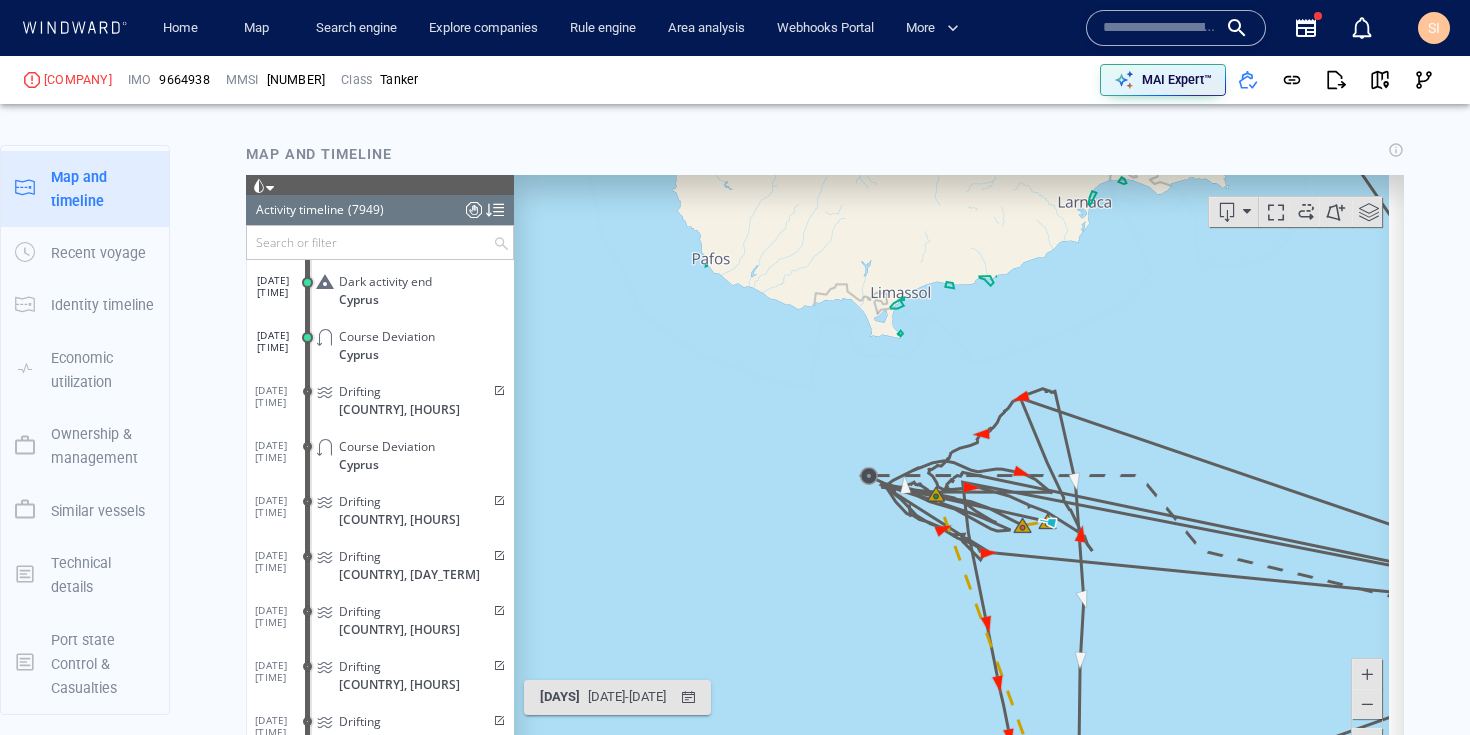 drag, startPoint x: 1012, startPoint y: 457, endPoint x: 886, endPoint y: 285, distance: 213.2135 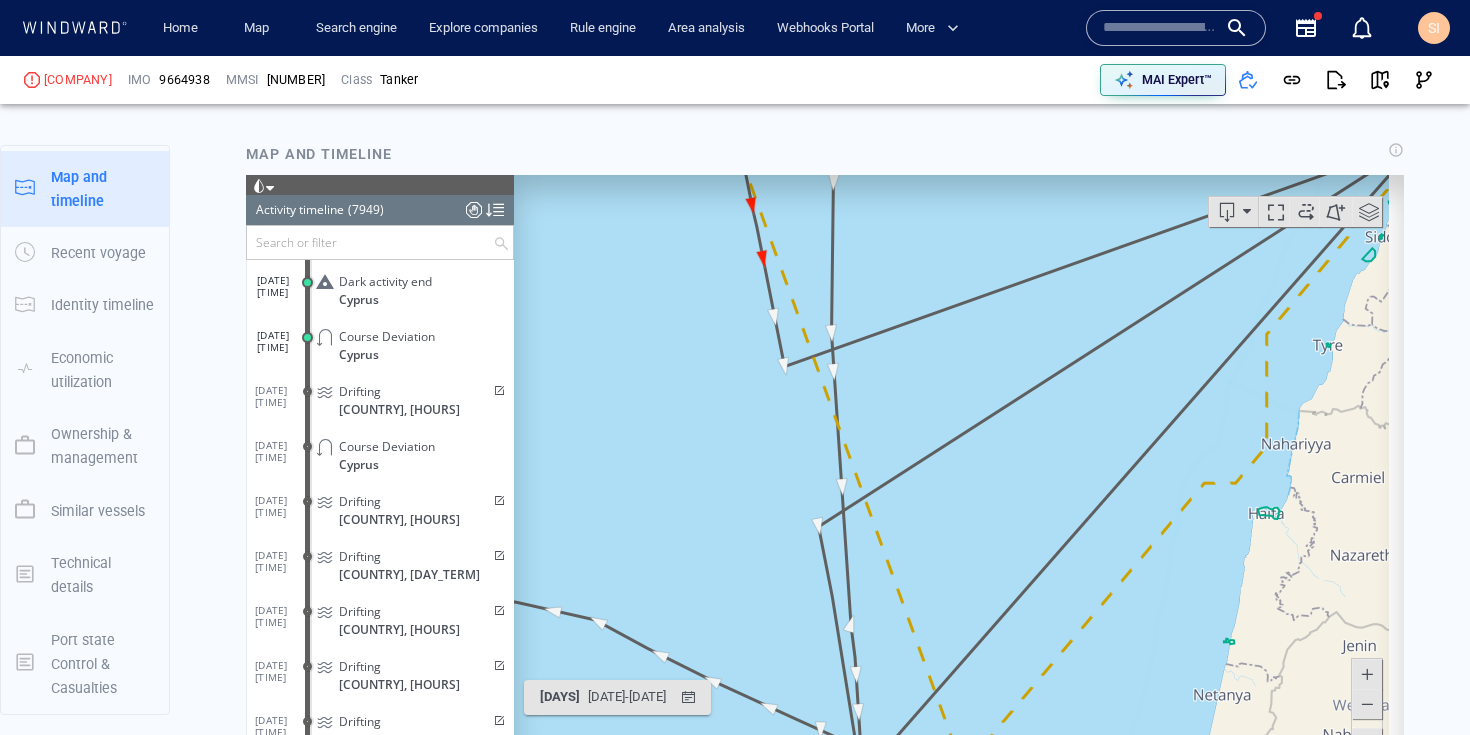 drag, startPoint x: 1038, startPoint y: 571, endPoint x: 895, endPoint y: 245, distance: 355.98456 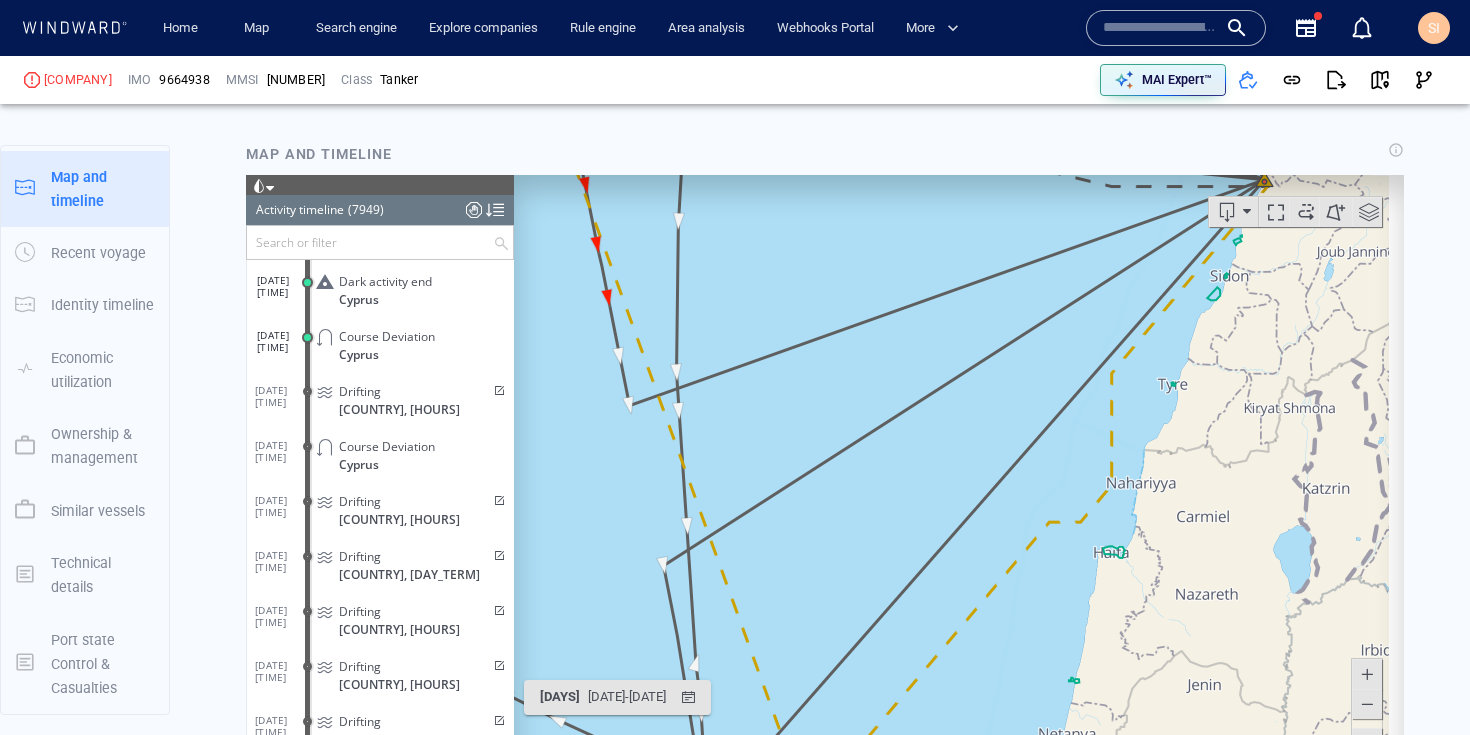 drag, startPoint x: 987, startPoint y: 397, endPoint x: 944, endPoint y: 537, distance: 146.45477 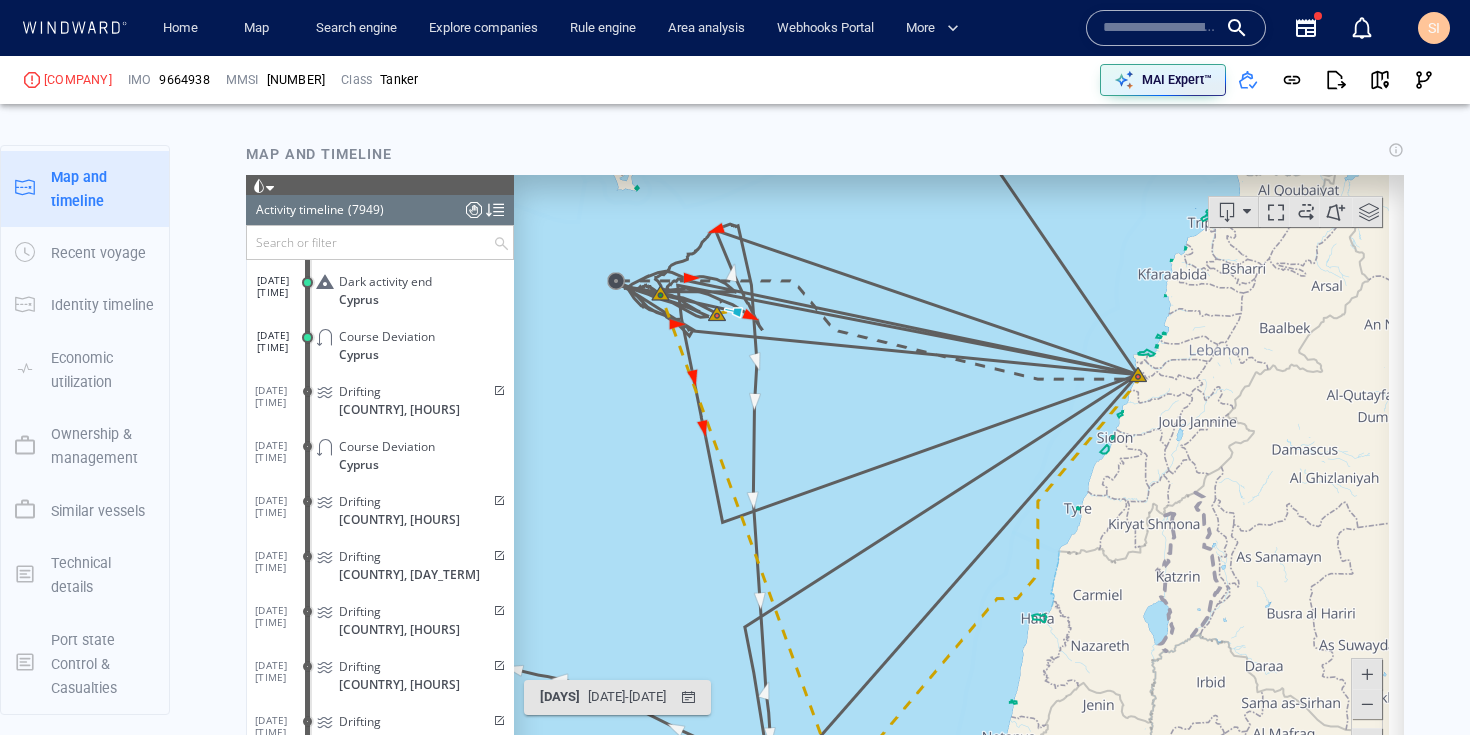 scroll, scrollTop: 570, scrollLeft: 0, axis: vertical 